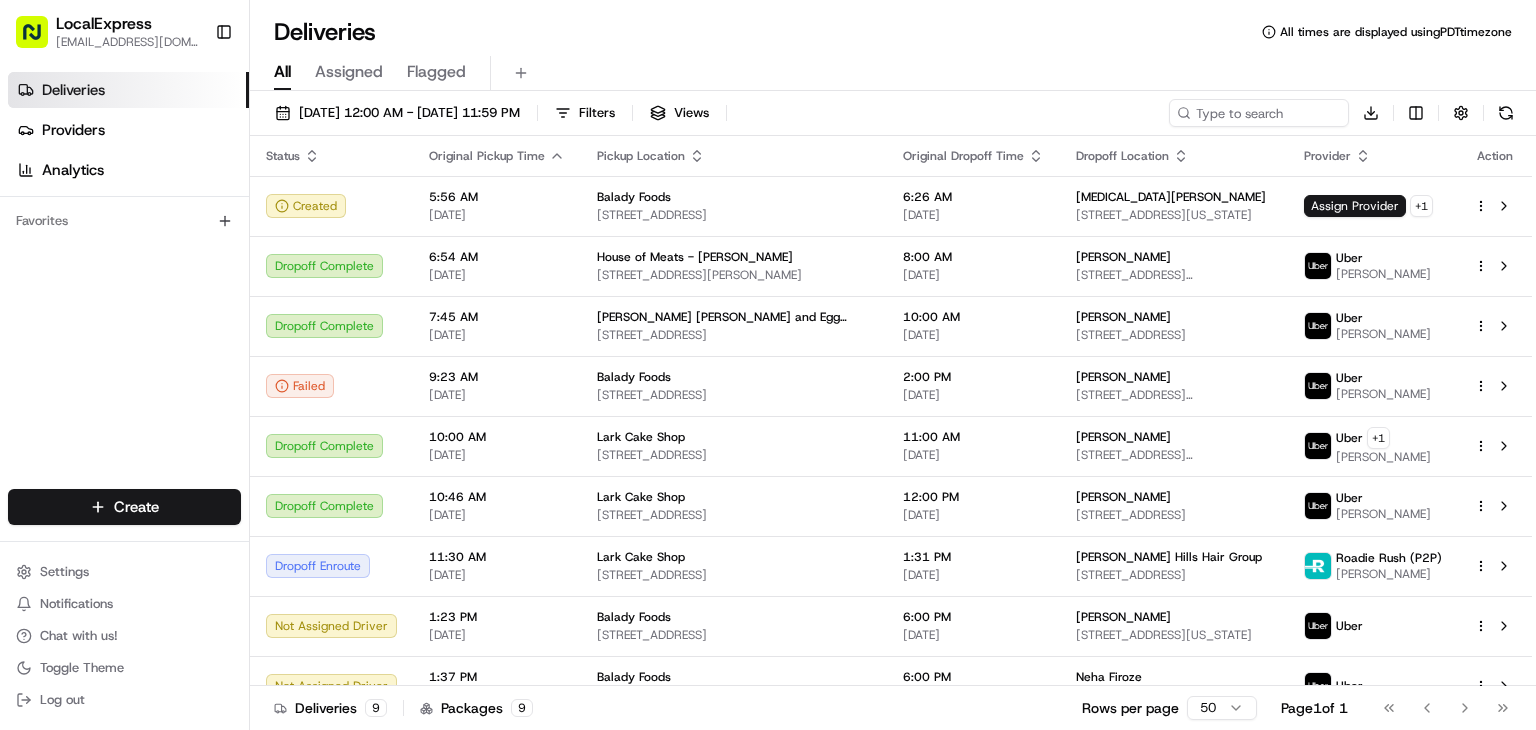 scroll, scrollTop: 0, scrollLeft: 0, axis: both 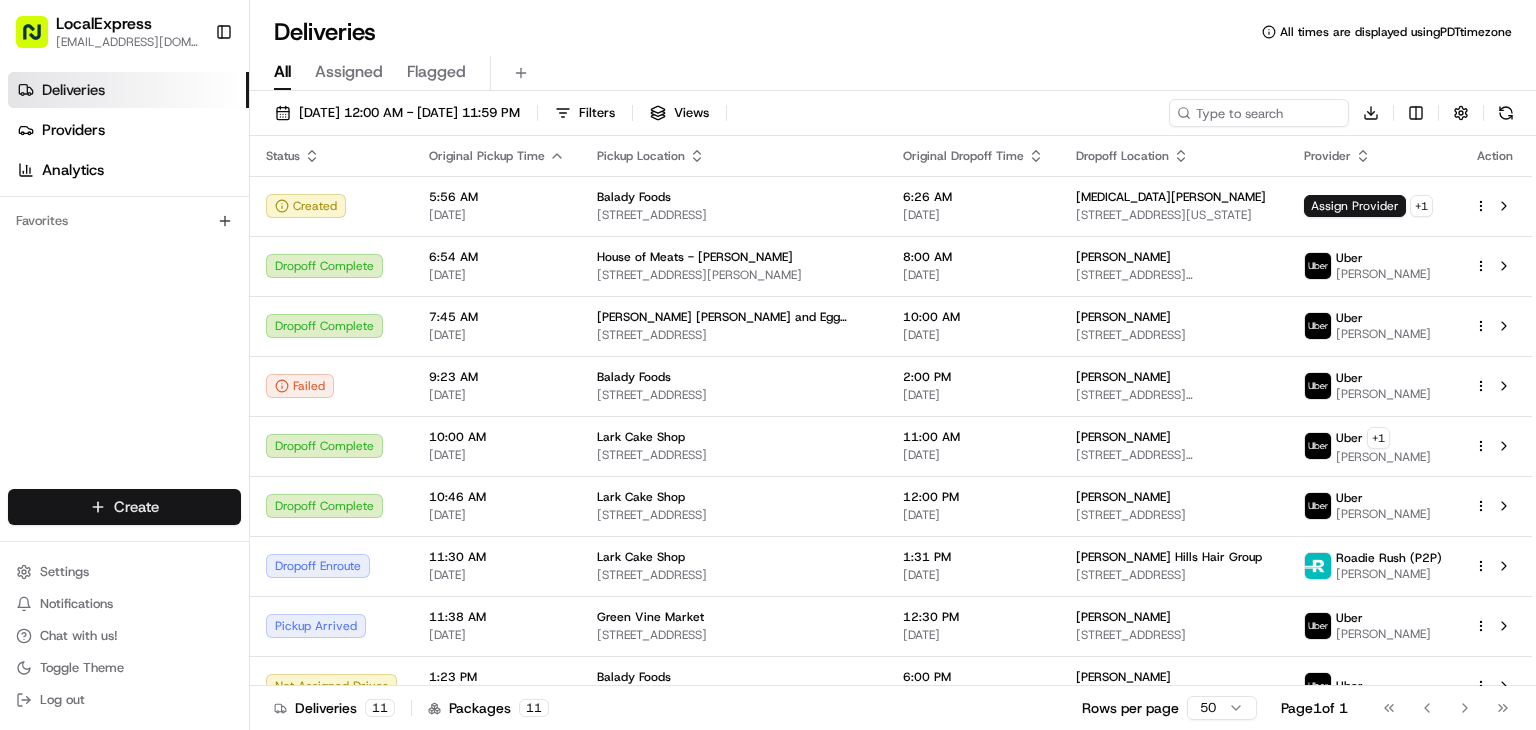 click on "LocalExpress [EMAIL_ADDRESS][DOMAIN_NAME] Toggle Sidebar Deliveries Providers Analytics Favorites Main Menu Members & Organization Organization Users Roles Preferences Customization Tracking Orchestration Automations Dispatch Strategy Locations Pickup Locations Dropoff Locations Billing Billing Refund Requests Integrations Notification Triggers Webhooks API Keys Request Logs Create Settings Notifications Chat with us! Toggle Theme Log out Deliveries All times are displayed using  PDT  timezone All Assigned Flagged [DATE] 12:00 AM - [DATE] 11:59 PM Filters Views Download Status Original Pickup Time Pickup Location Original Dropoff Time Dropoff Location Provider Action Created 5:56 AM [DATE] Balady Foods [STREET_ADDRESS] 6:26 AM [DATE] [MEDICAL_DATA][PERSON_NAME] [STREET_ADDRESS][US_STATE] Assign Provider + 1 Dropoff Complete 6:54 AM [DATE] House of Meats - Alexis [STREET_ADDRESS][PERSON_NAME] 8:00 AM [DATE] [PERSON_NAME] Uber [PERSON_NAME] 7:45 AM +" at bounding box center (768, 365) 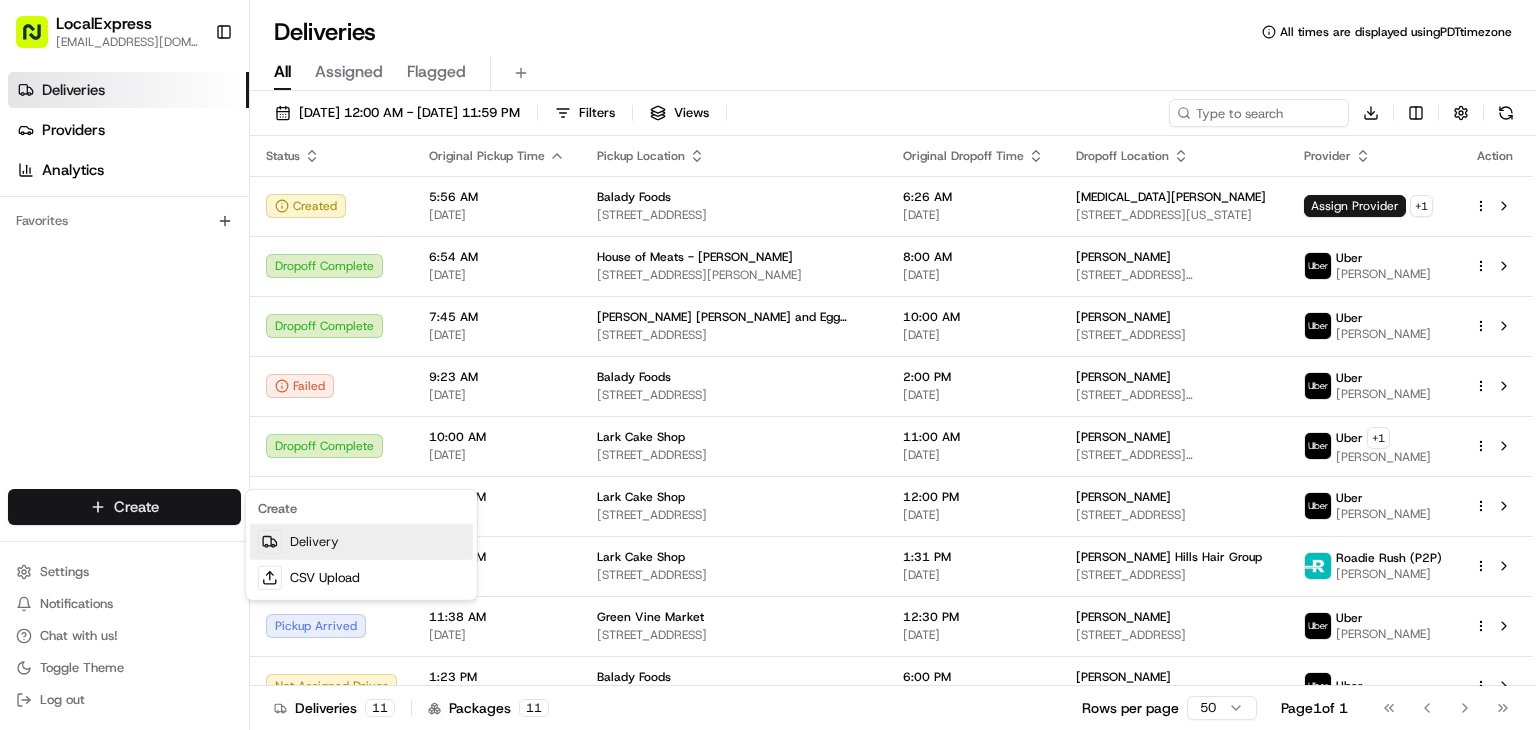 click on "Delivery" at bounding box center [361, 542] 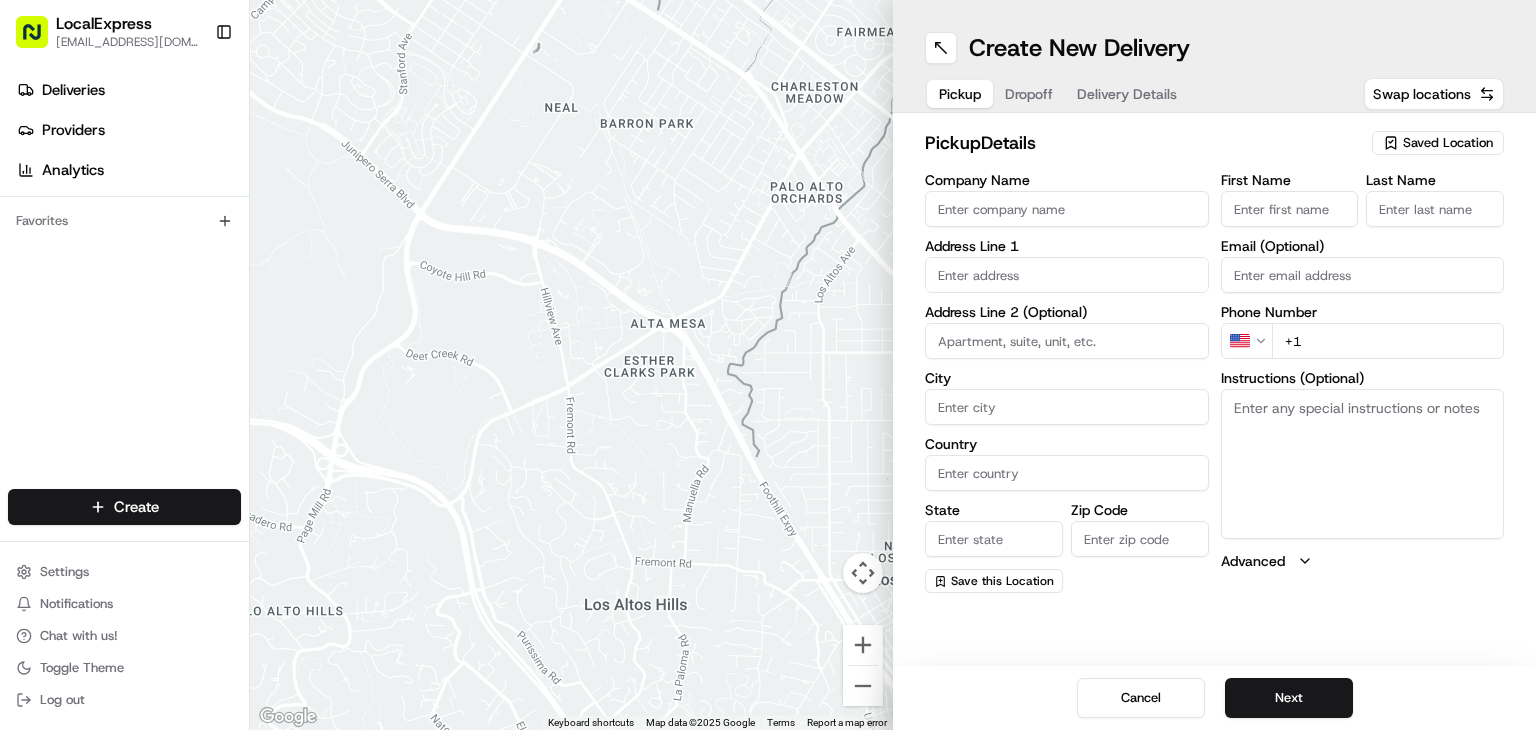 click on "Saved Location" at bounding box center (1448, 143) 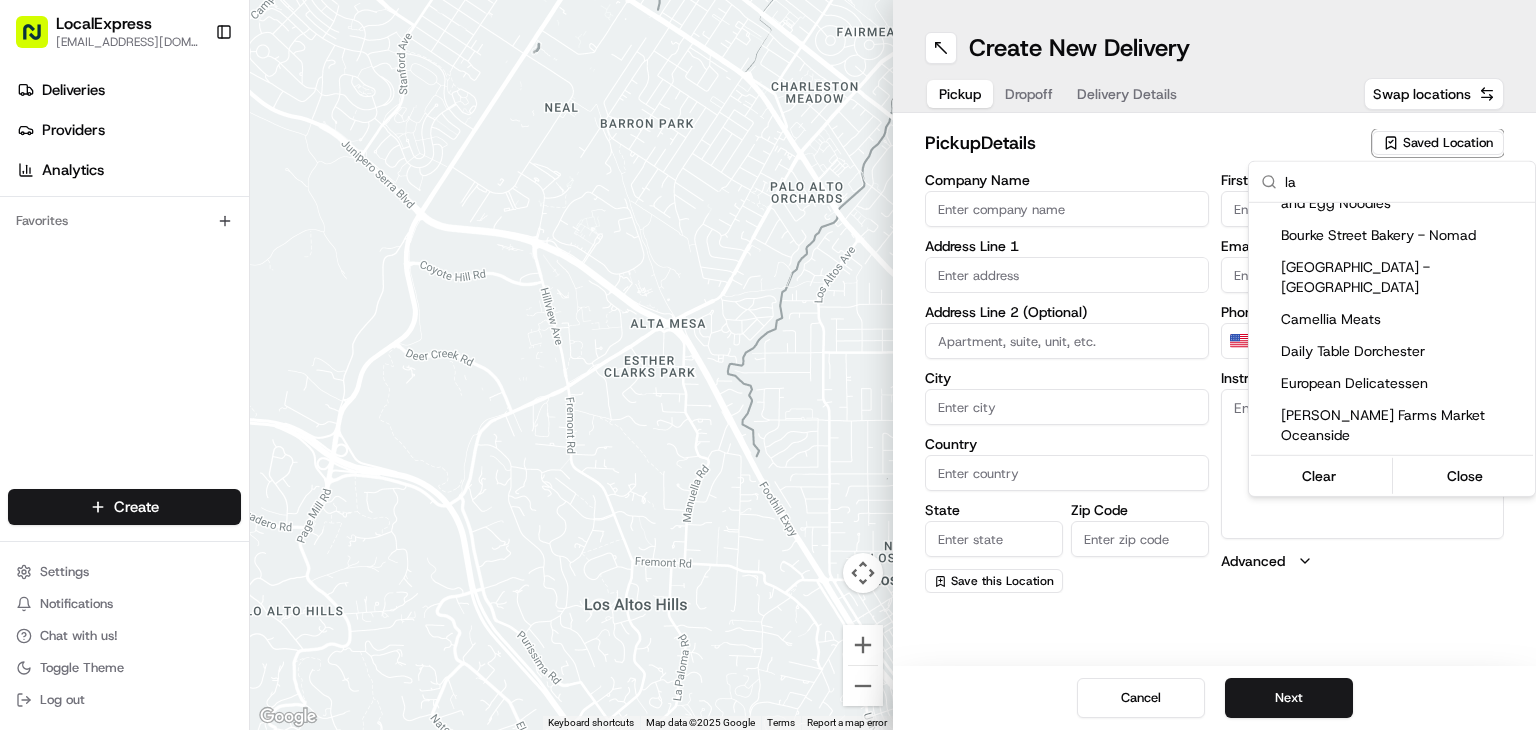 scroll, scrollTop: 0, scrollLeft: 0, axis: both 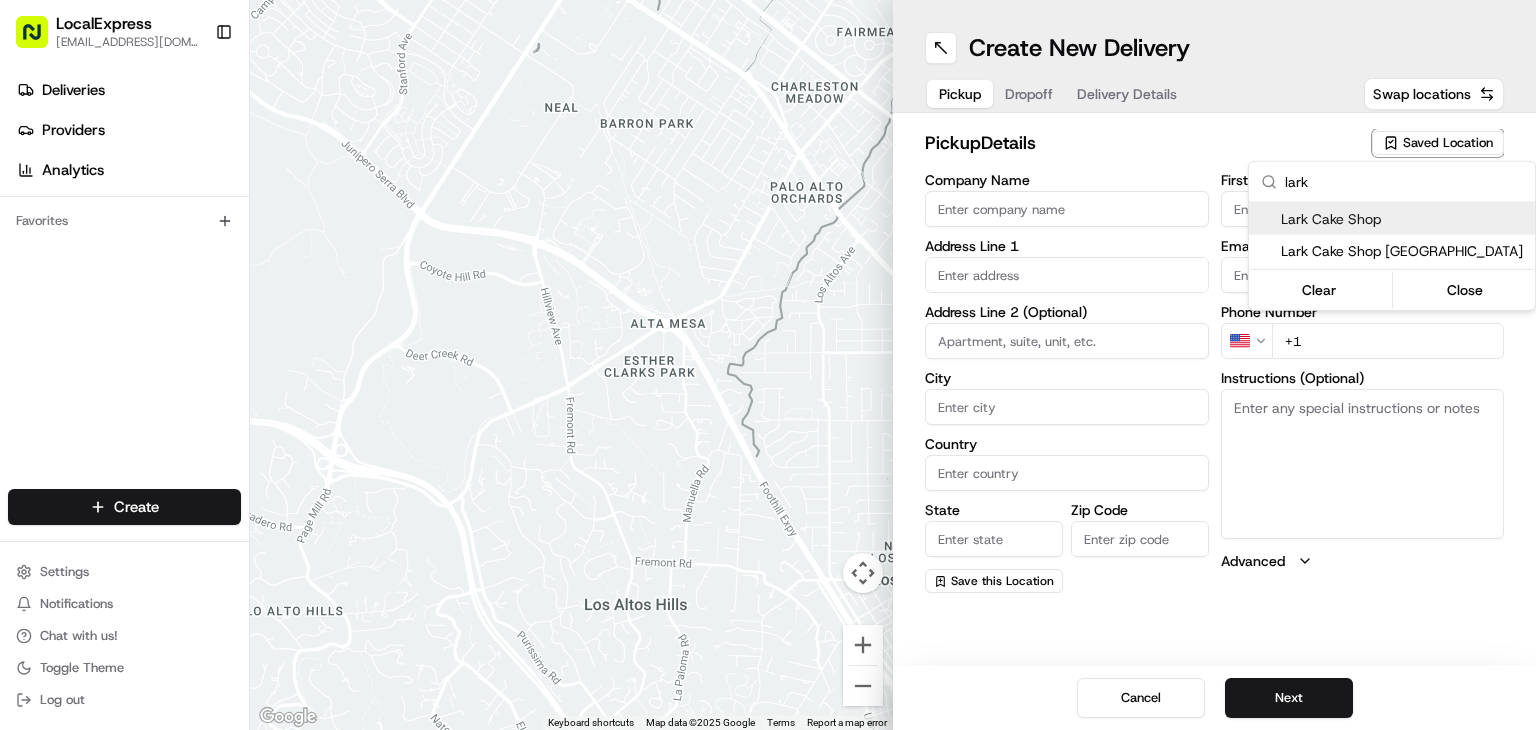type on "lark" 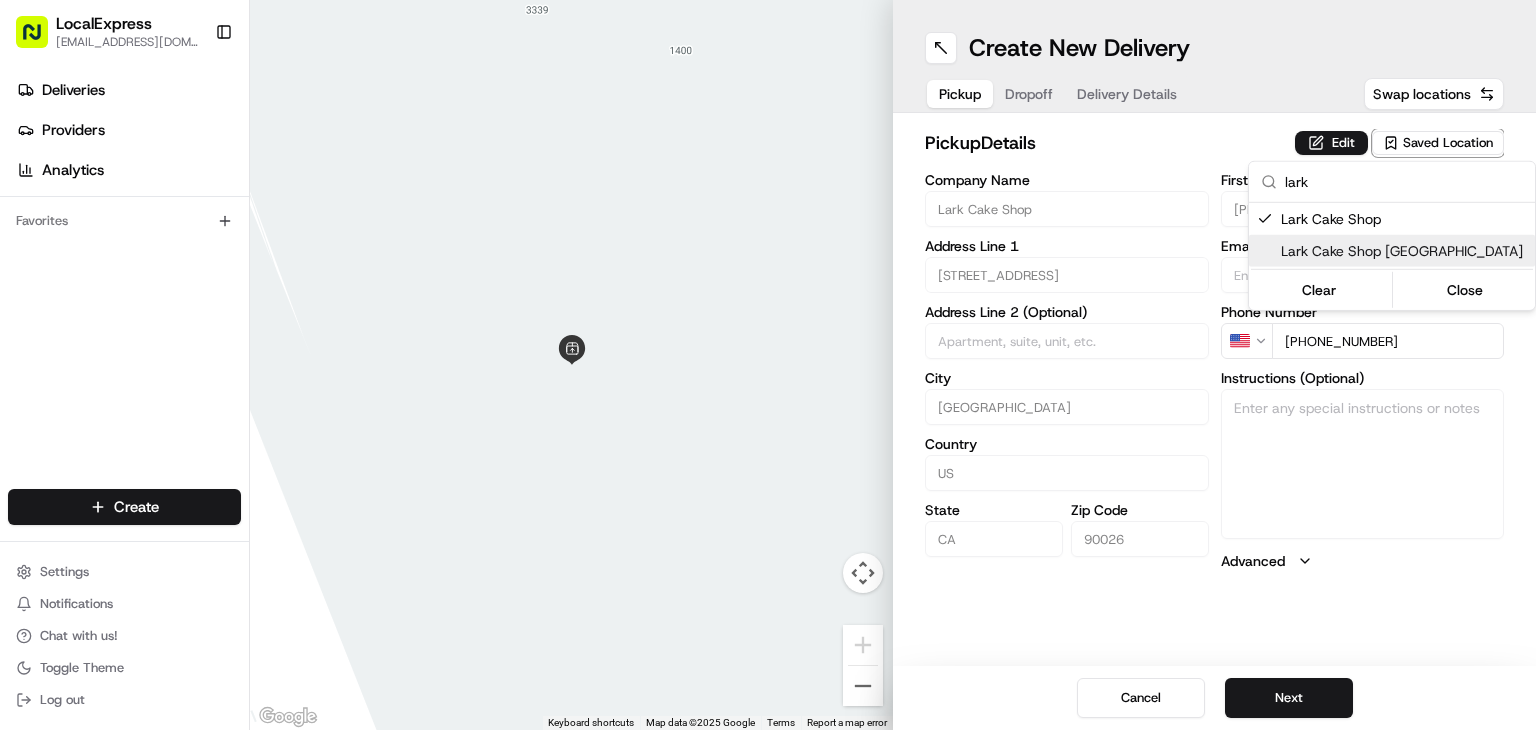 click on "LocalExpress [EMAIL_ADDRESS][DOMAIN_NAME] Toggle Sidebar Deliveries Providers Analytics Favorites Main Menu Members & Organization Organization Users Roles Preferences Customization Tracking Orchestration Automations Dispatch Strategy Locations Pickup Locations Dropoff Locations Billing Billing Refund Requests Integrations Notification Triggers Webhooks API Keys Request Logs Create Settings Notifications Chat with us! Toggle Theme Log out ← Move left → Move right ↑ Move up ↓ Move down + Zoom in - Zoom out Home Jump left by 75% End Jump right by 75% Page Up Jump up by 75% Page Down Jump down by 75% Keyboard shortcuts Map Data Map data ©2025 Google Map data ©2025 Google 2 m  Click to toggle between metric and imperial units Terms Report a map error Create New Delivery Pickup Dropoff Delivery Details Swap locations pickup  Details  Edit Saved Location Company Name Lark Cake Shop Address Line 1 [STREET_ADDRESS] Address Line 2 (Optional) [GEOGRAPHIC_DATA] Country [GEOGRAPHIC_DATA] State [US_STATE] Zip Code 90026 US" at bounding box center [768, 365] 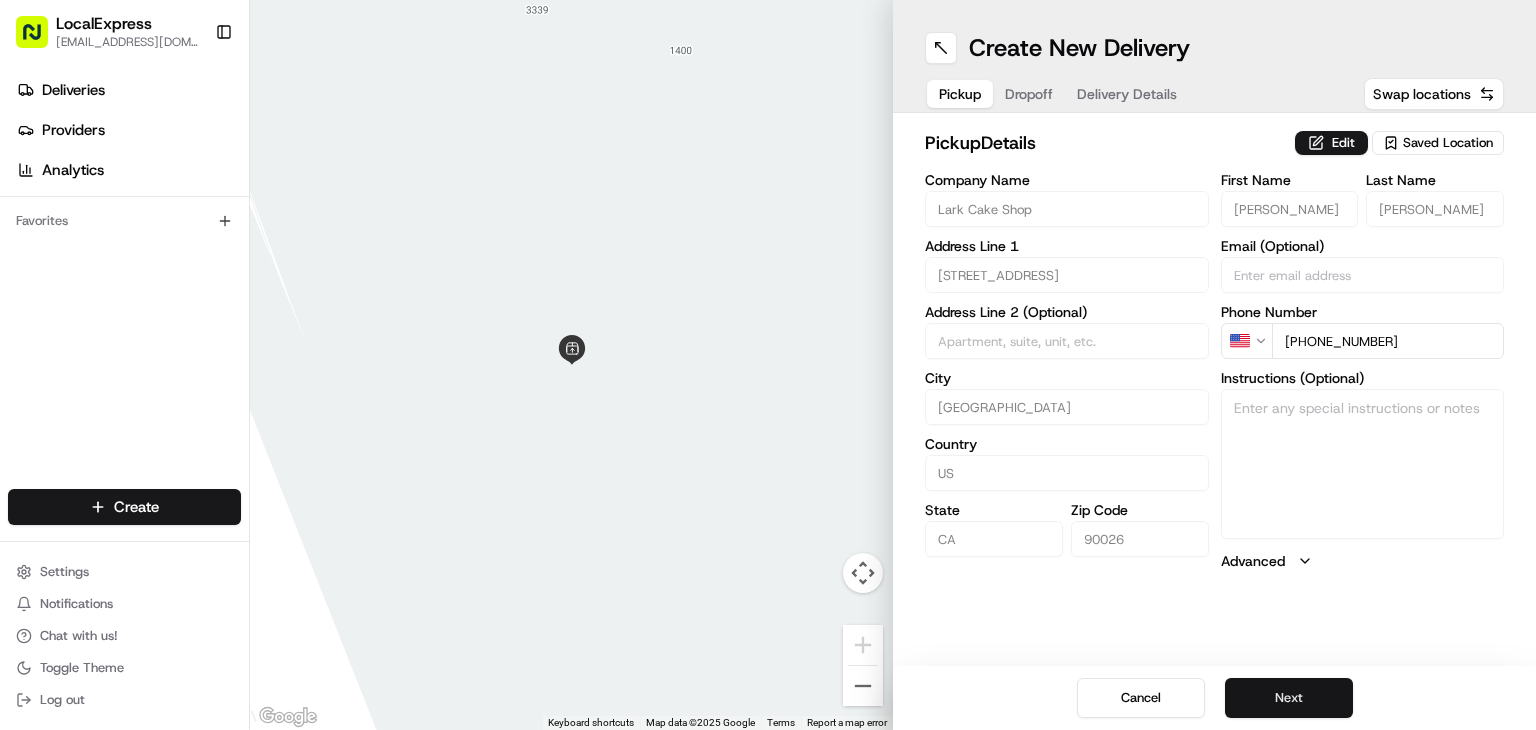 click on "Next" at bounding box center (1289, 698) 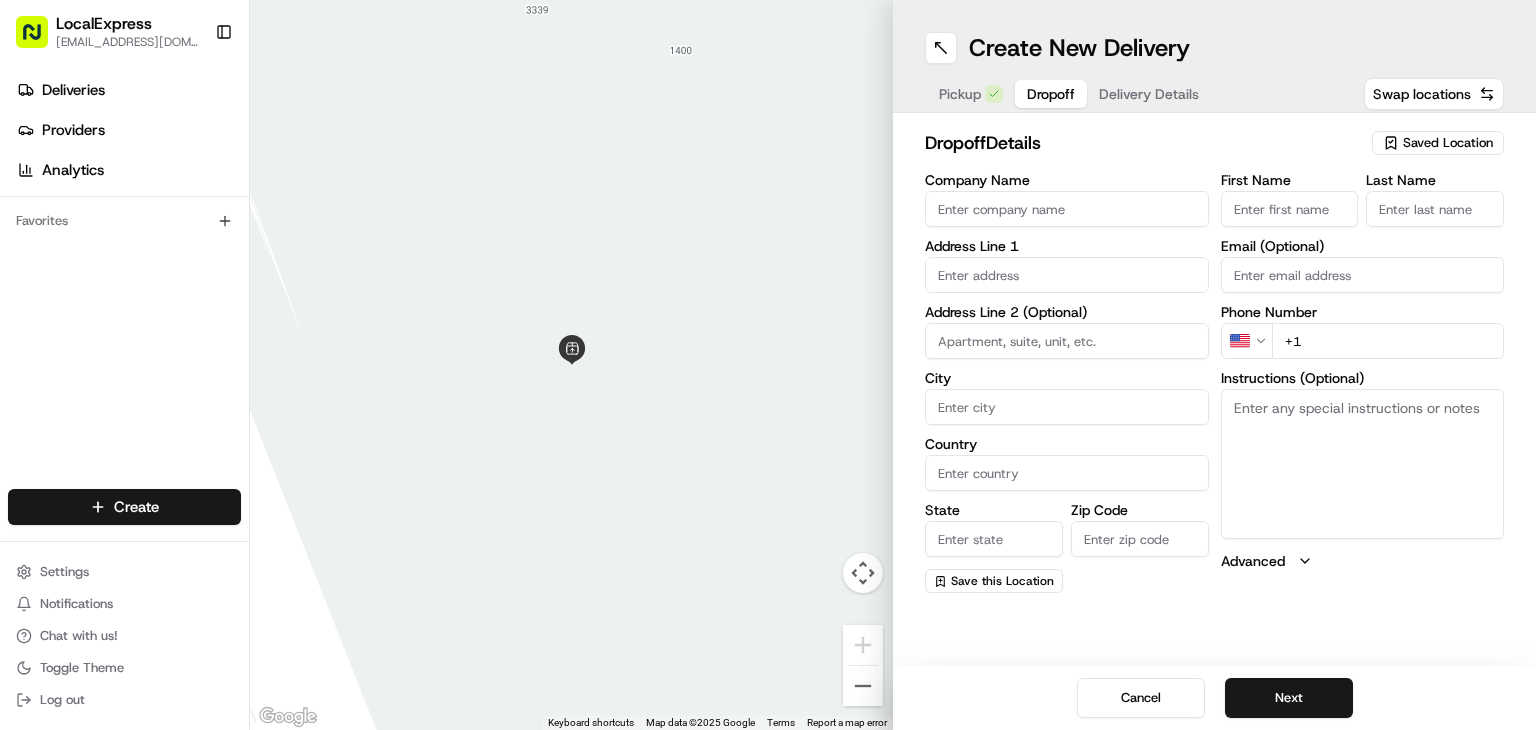 click at bounding box center [1067, 275] 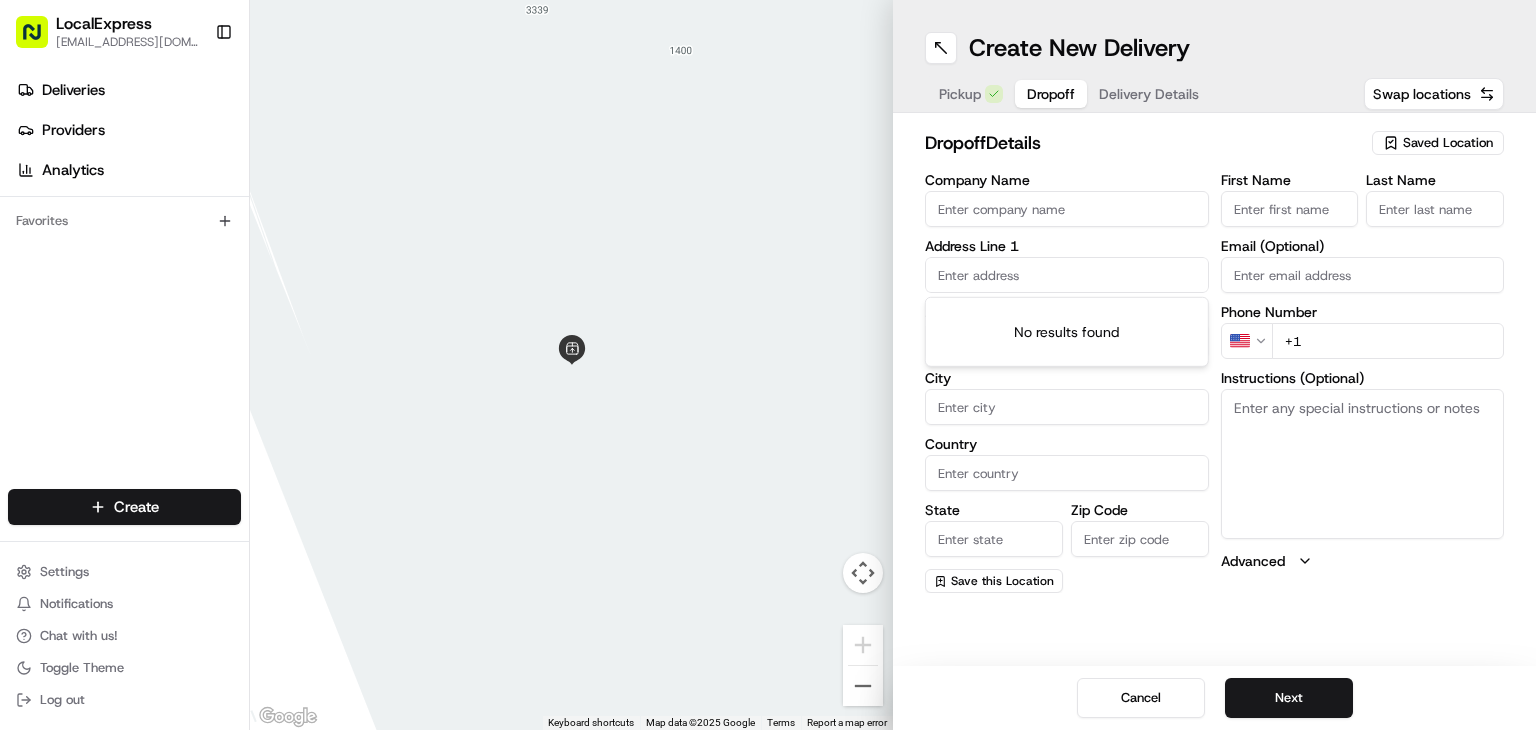 click on "First Name" at bounding box center [1290, 209] 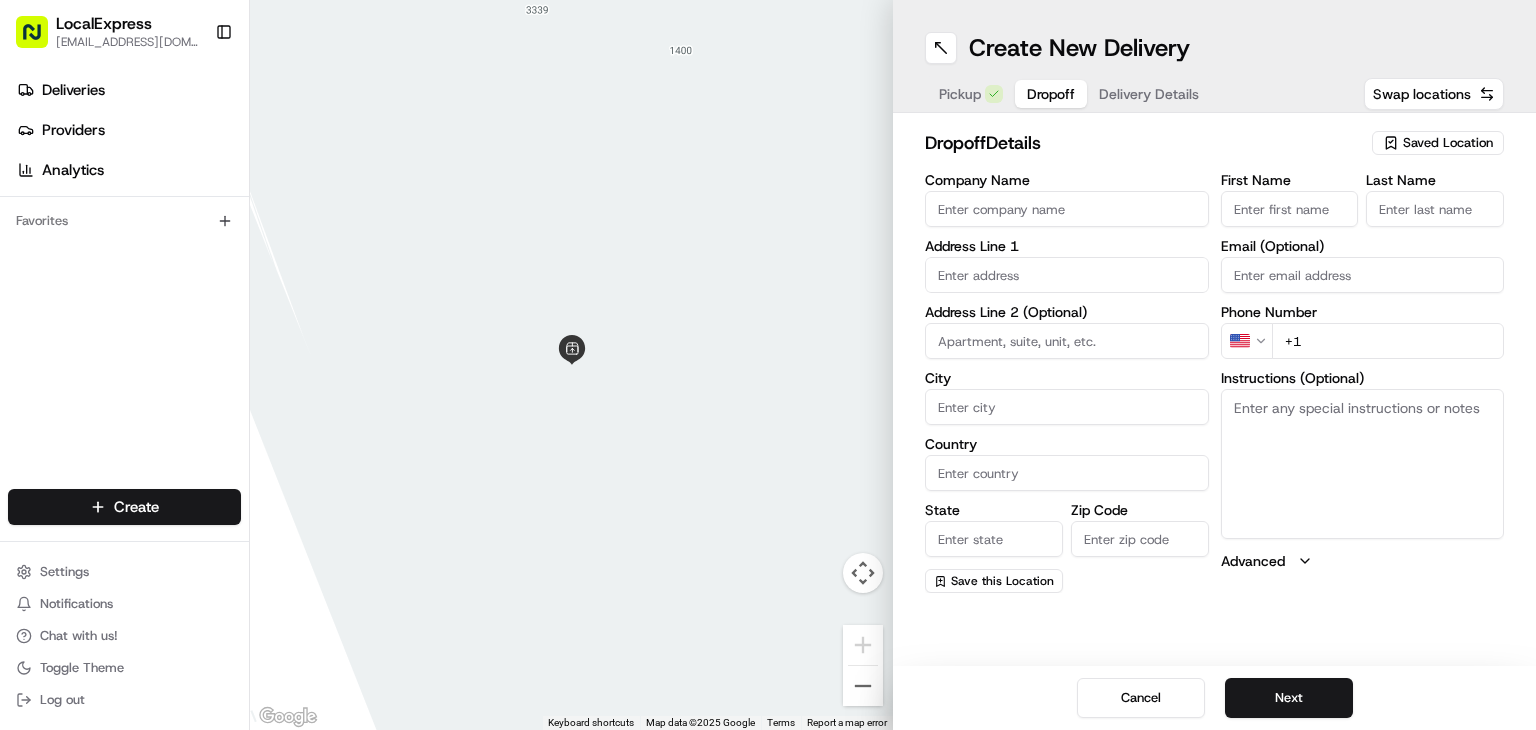 paste on "[PERSON_NAME]" 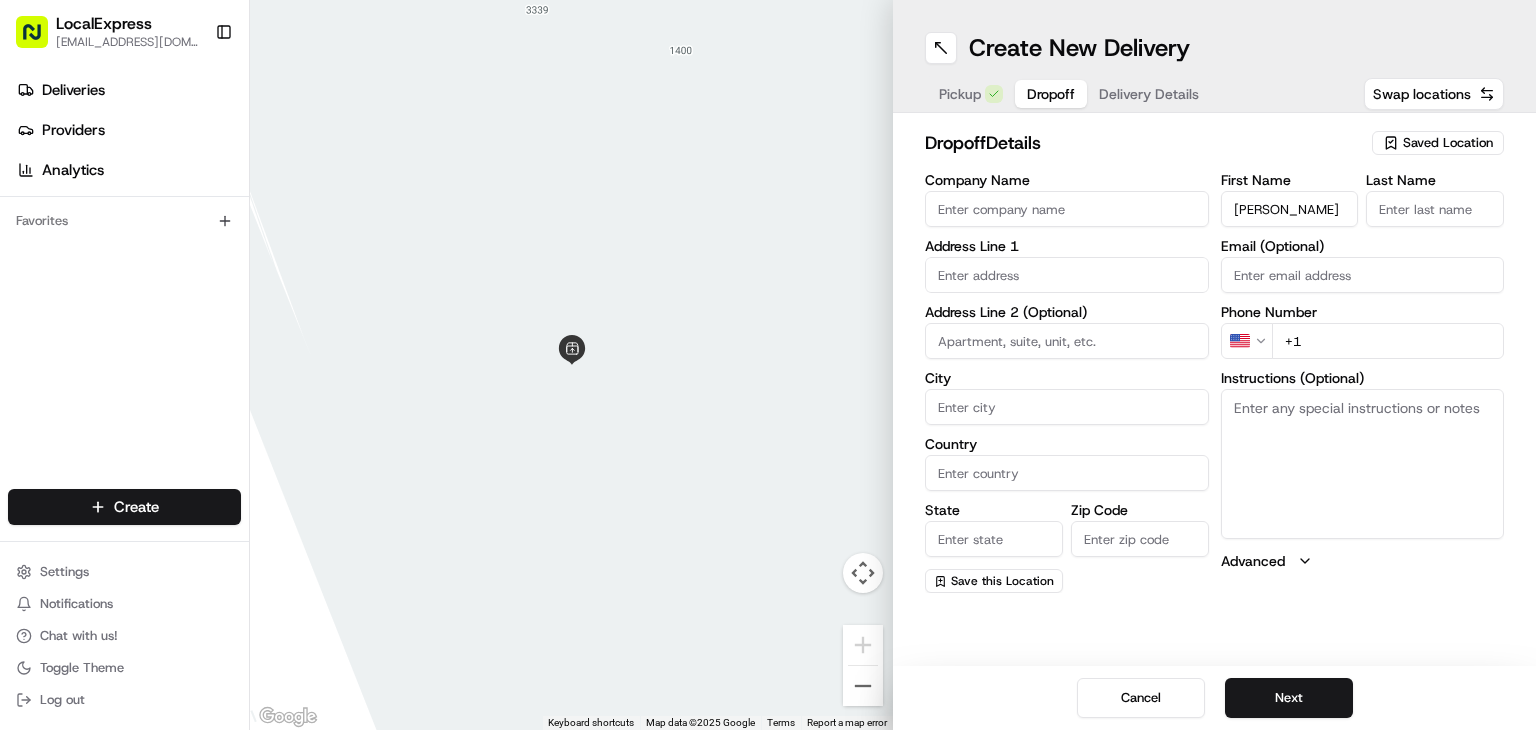 drag, startPoint x: 1330, startPoint y: 209, endPoint x: 1266, endPoint y: 209, distance: 64 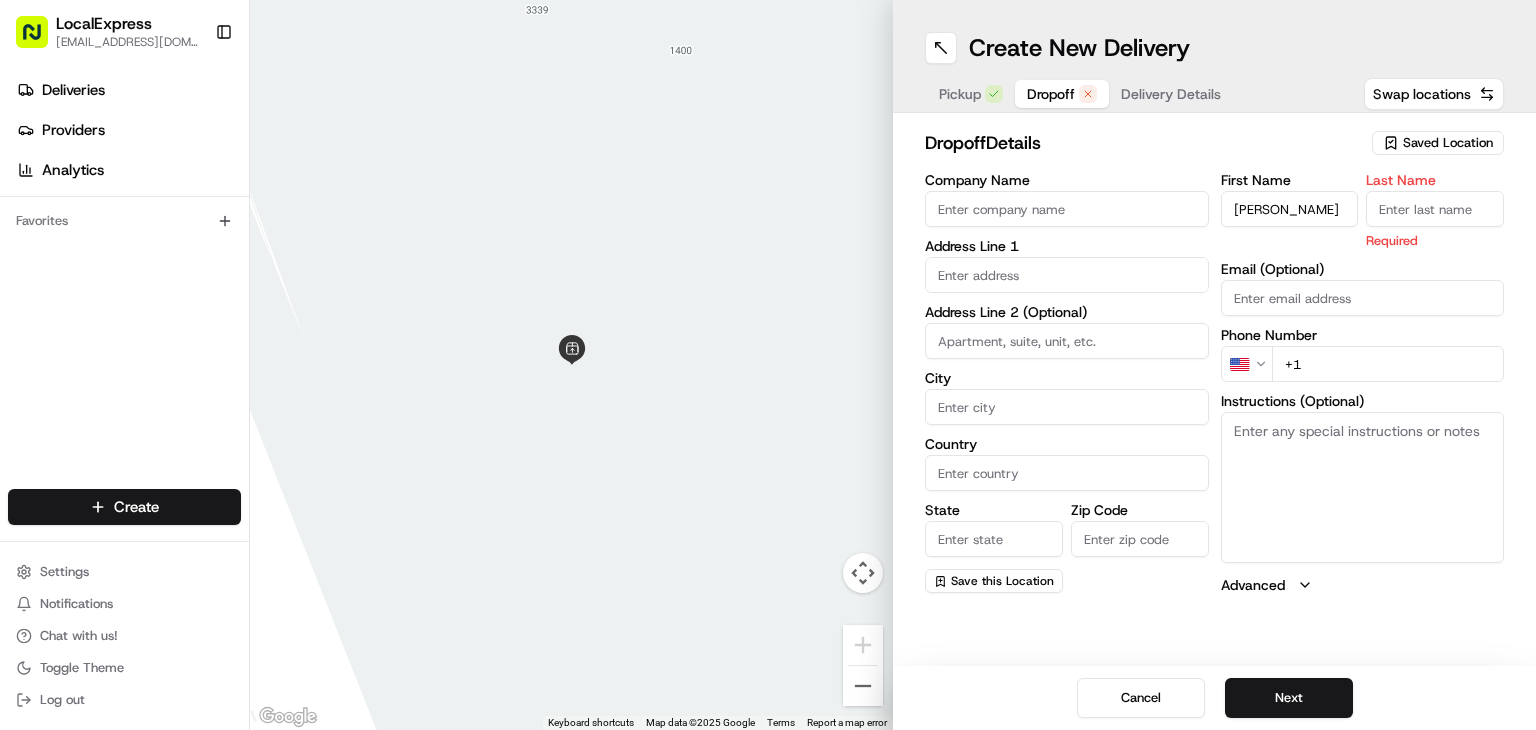 click on "Last Name" at bounding box center [1435, 209] 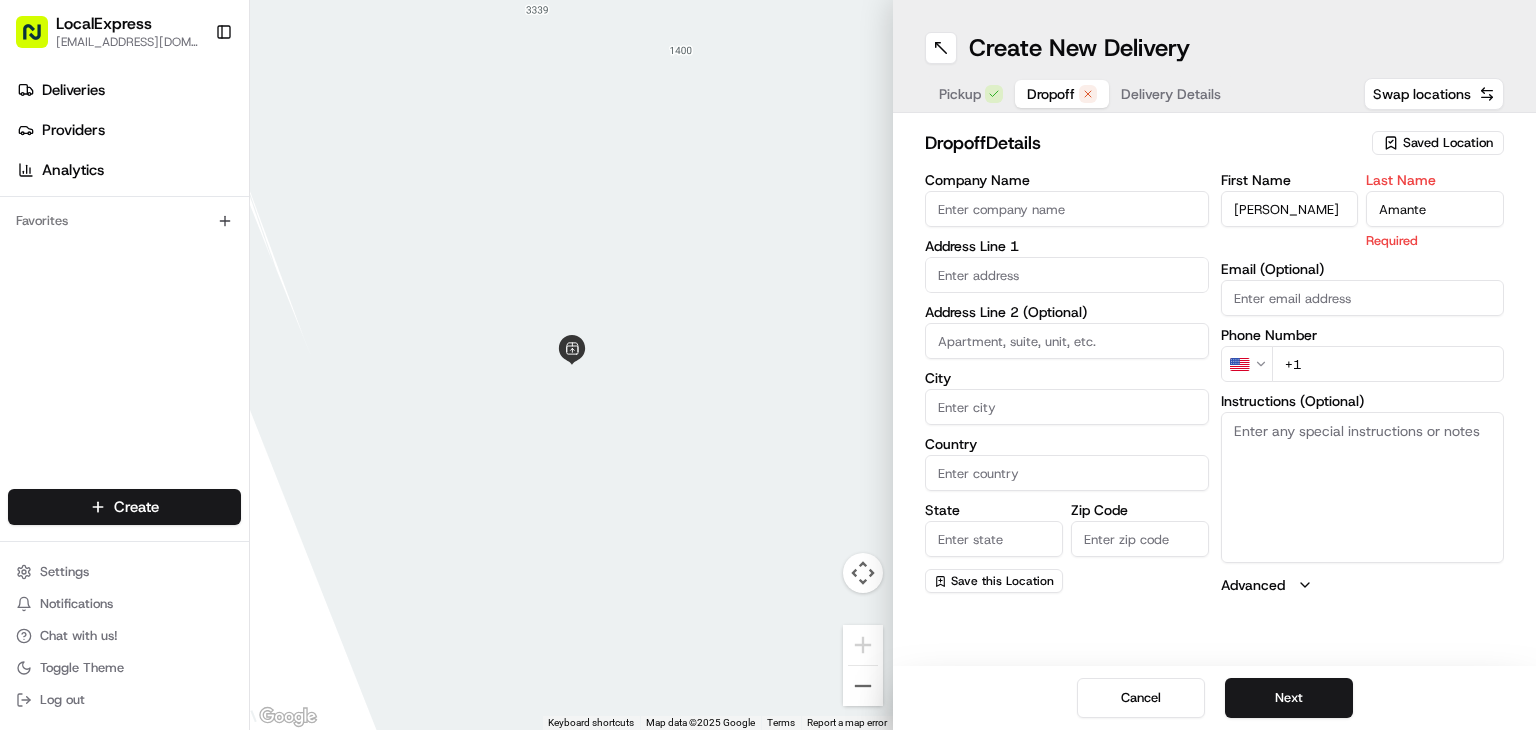 type on "Amante" 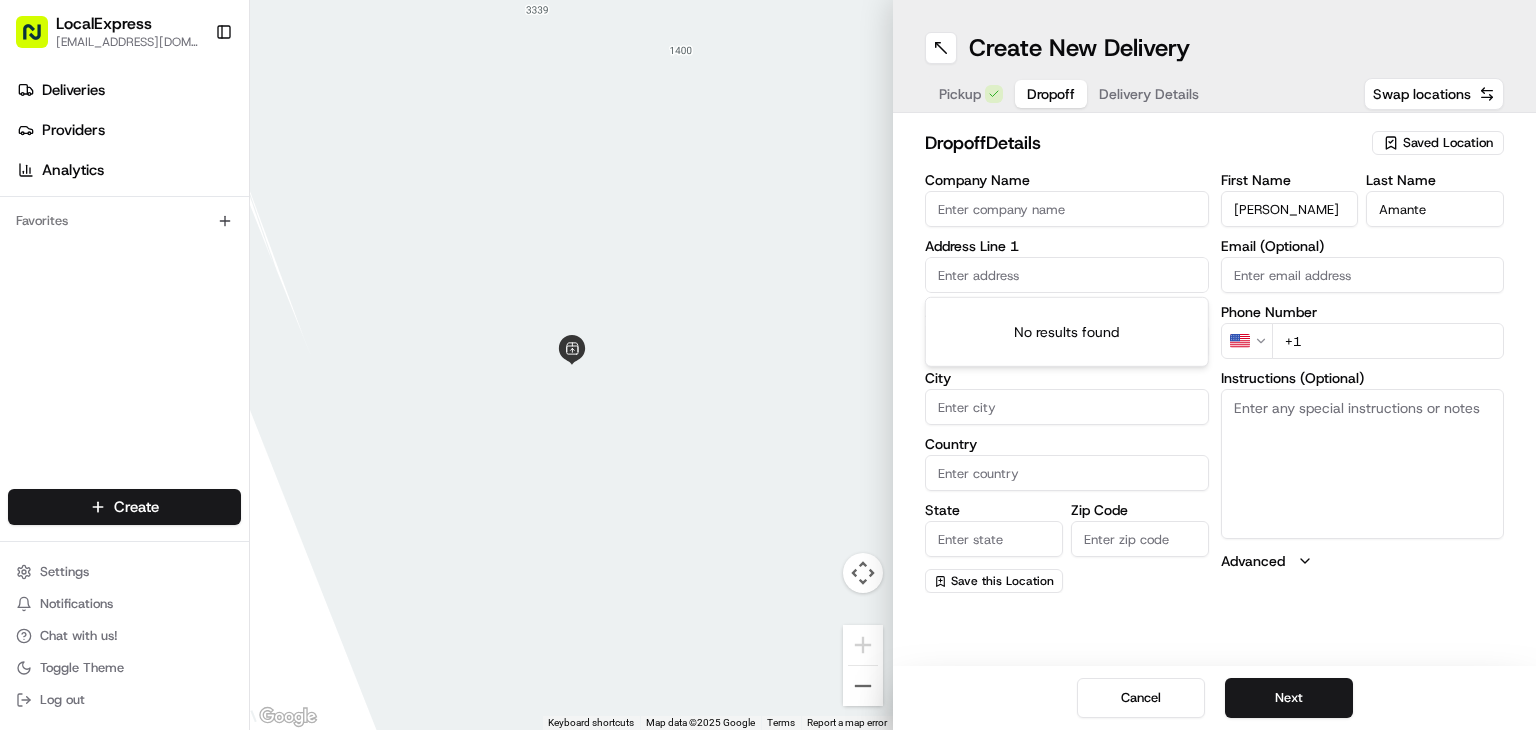 paste on "[STREET_ADDRESS][PERSON_NAME]" 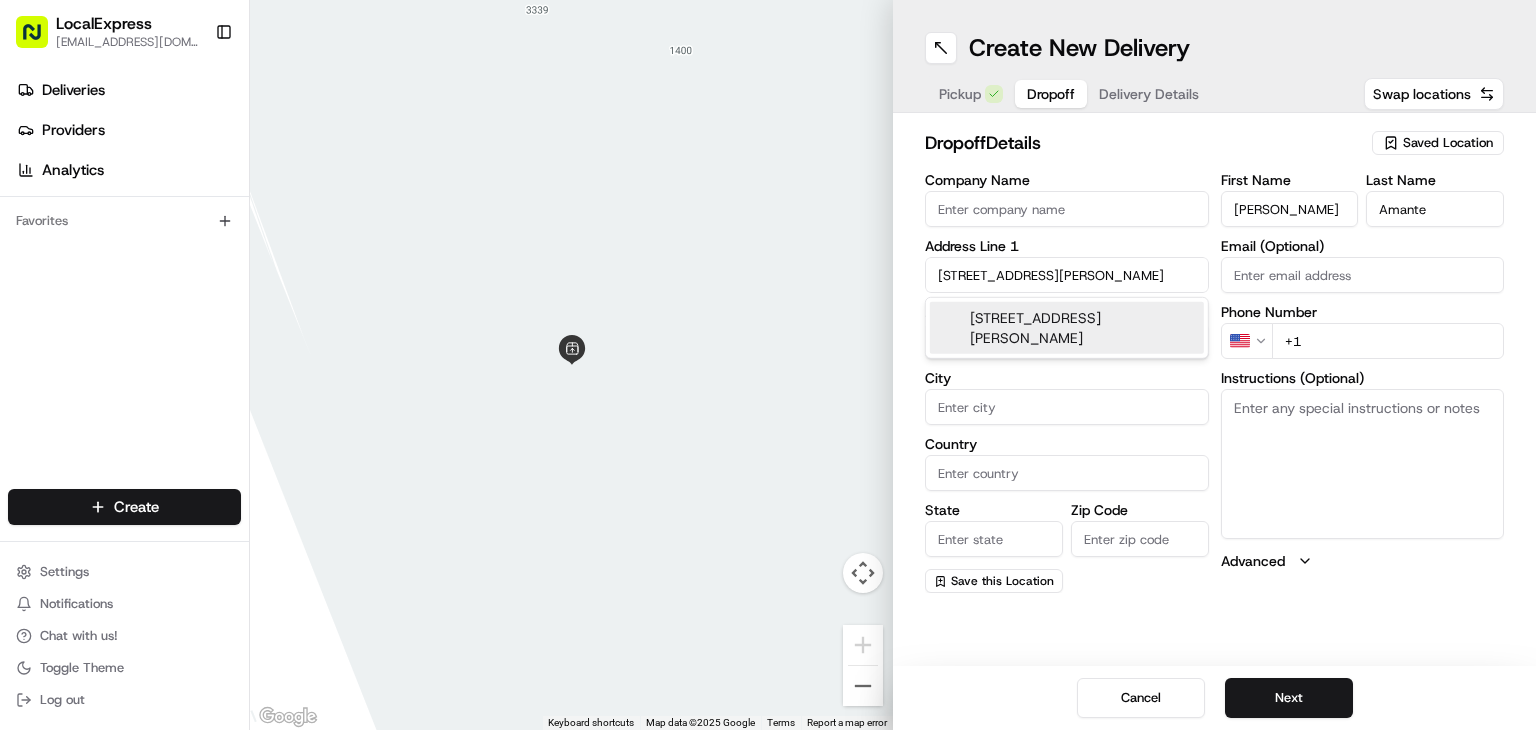 click on "[STREET_ADDRESS][PERSON_NAME]" at bounding box center (1067, 328) 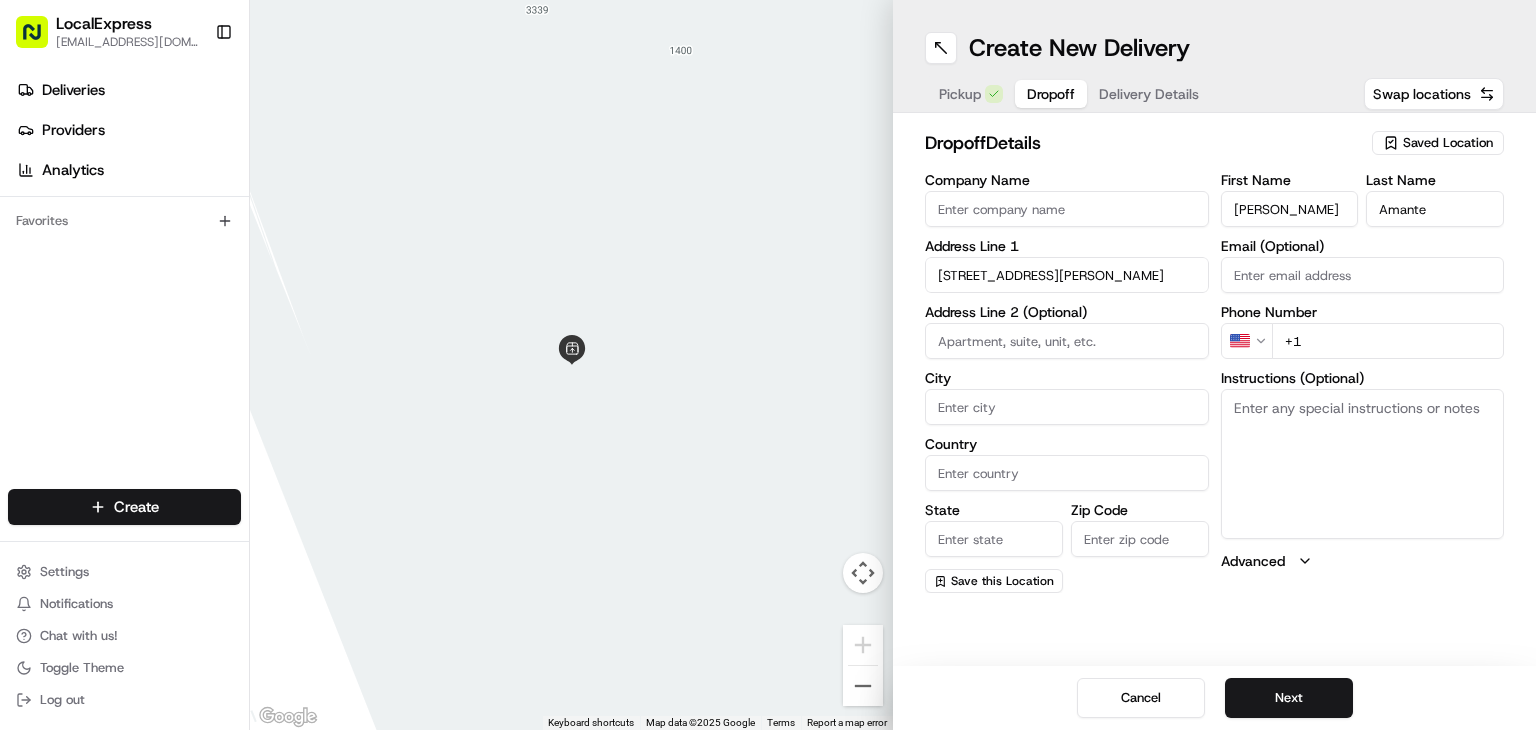 type on "[STREET_ADDRESS][PERSON_NAME]" 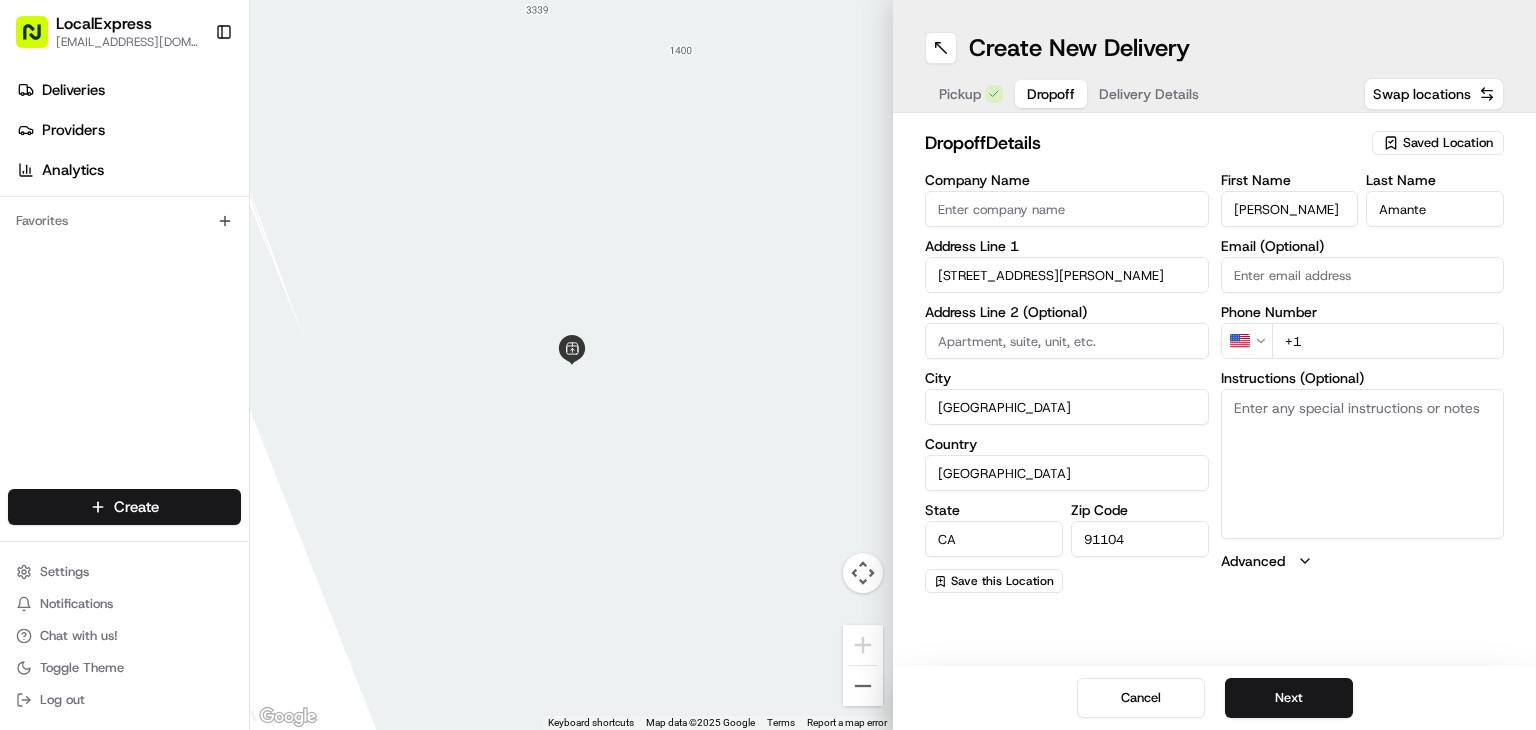 type on "[STREET_ADDRESS][PERSON_NAME]" 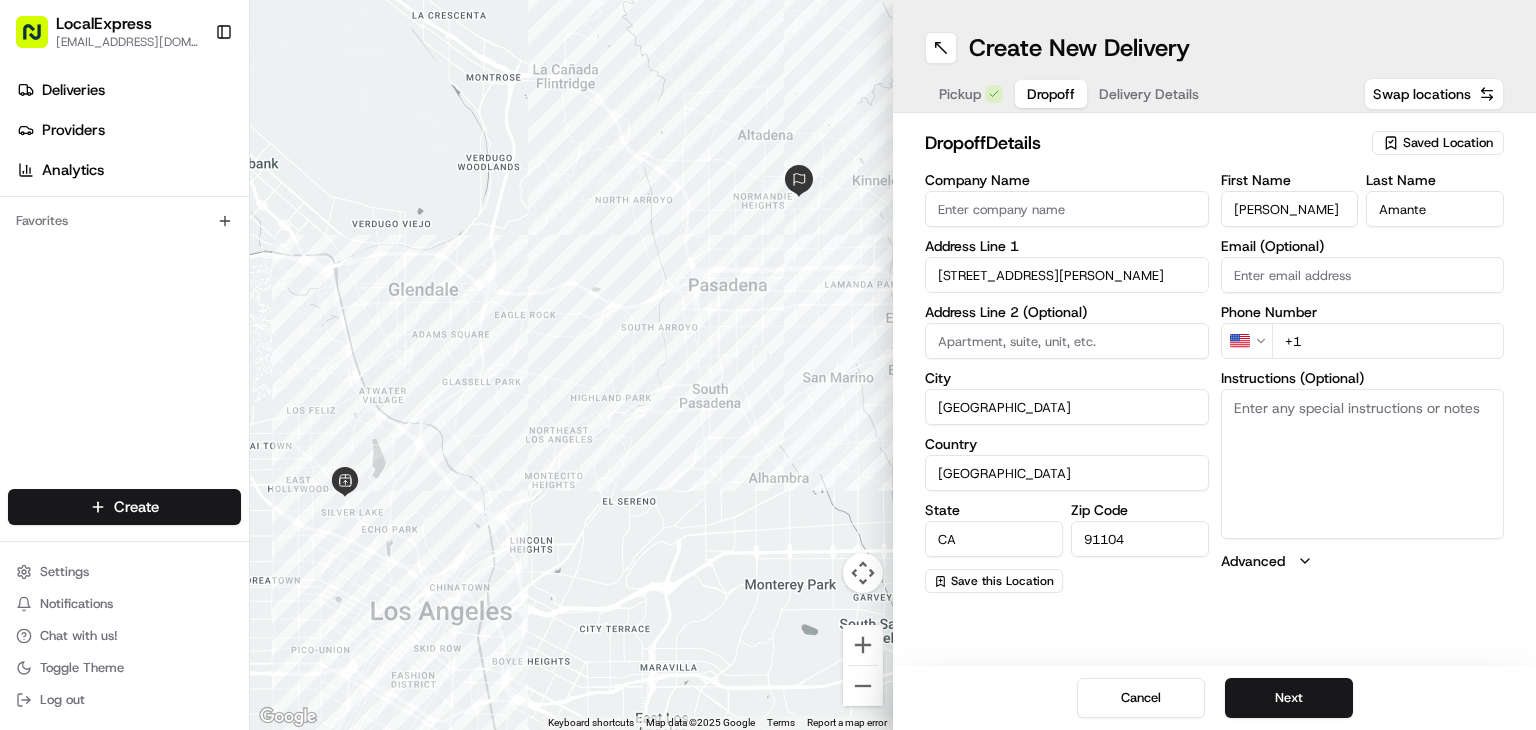 click on "+1" at bounding box center (1388, 341) 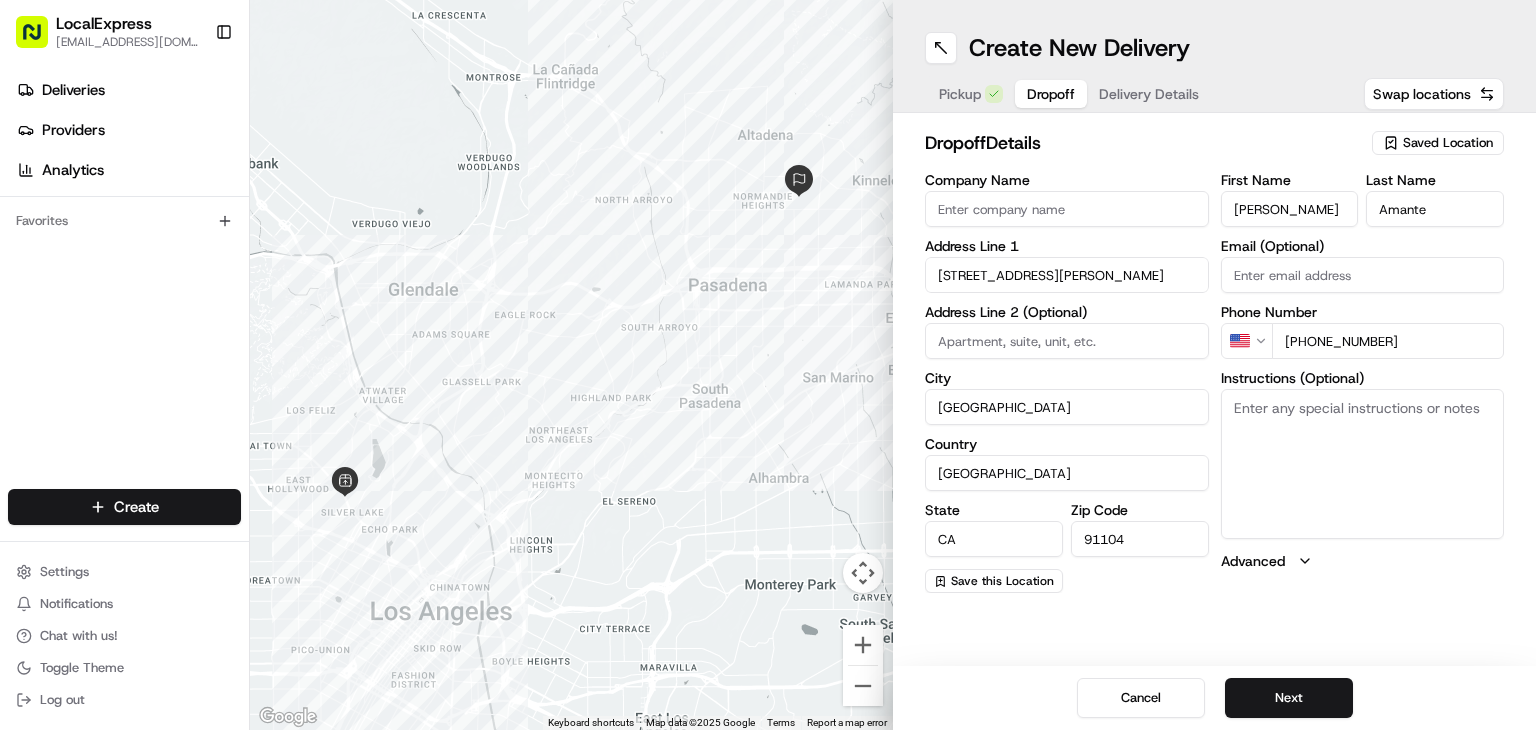 paste 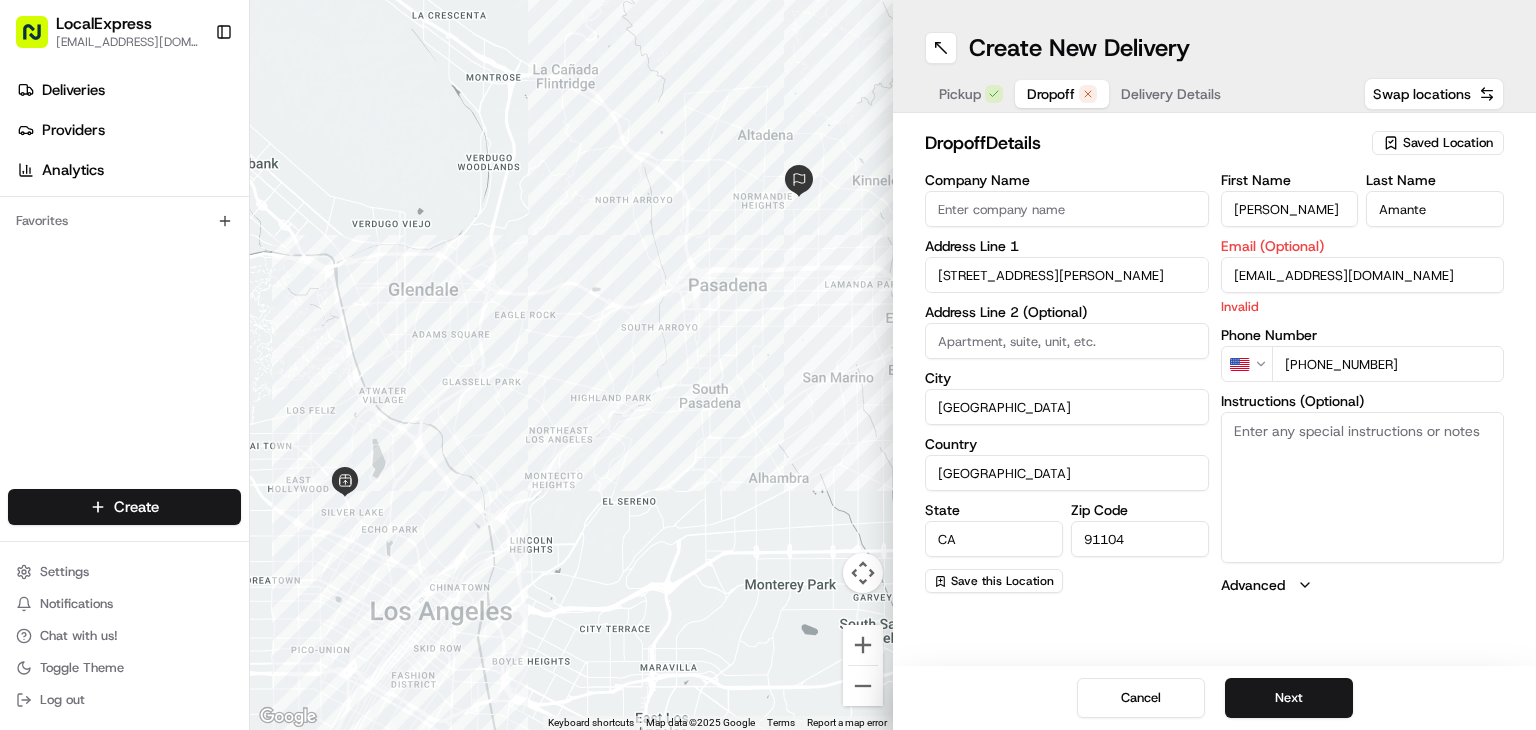 click on "Instructions (Optional)" at bounding box center [1363, 487] 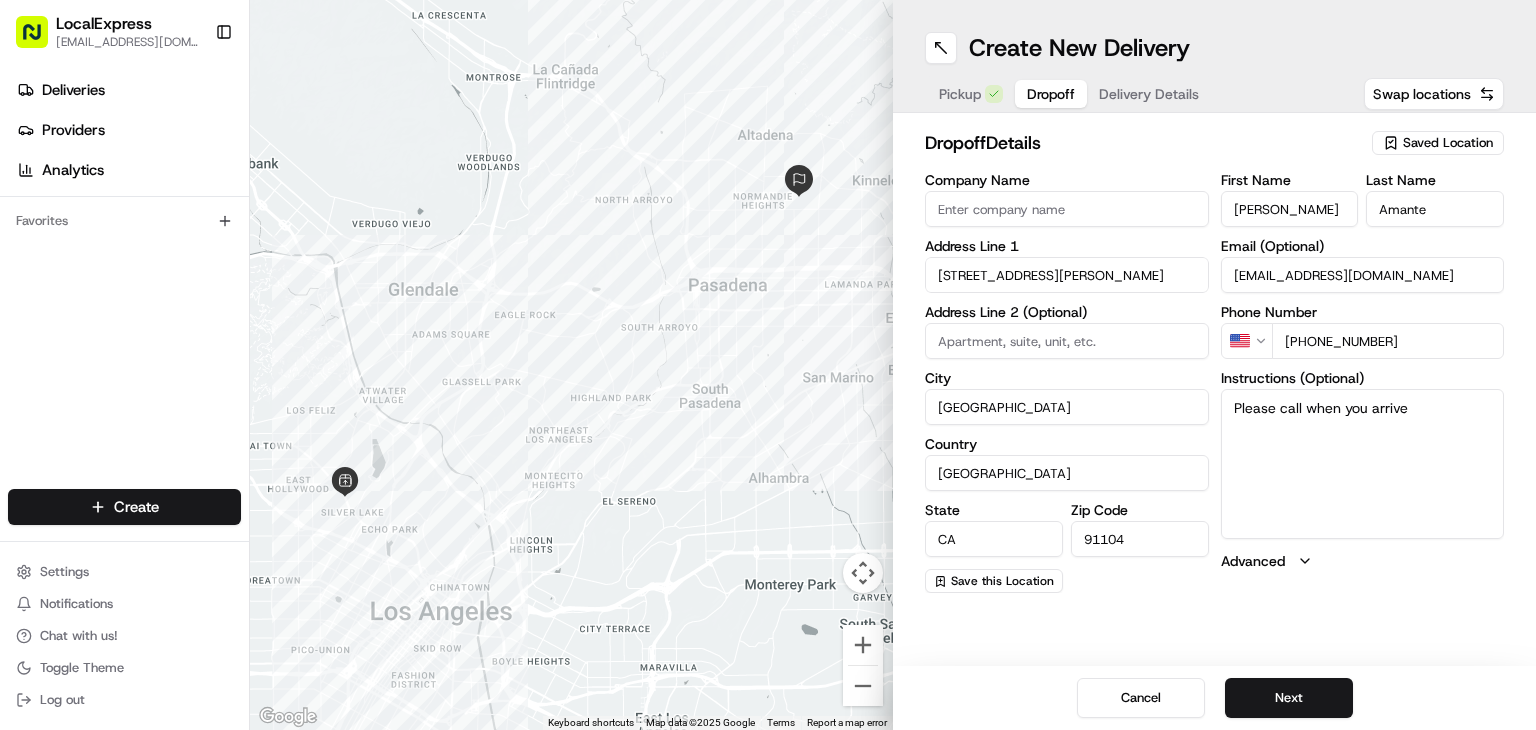 drag, startPoint x: 1438, startPoint y: 418, endPoint x: 1164, endPoint y: 413, distance: 274.04562 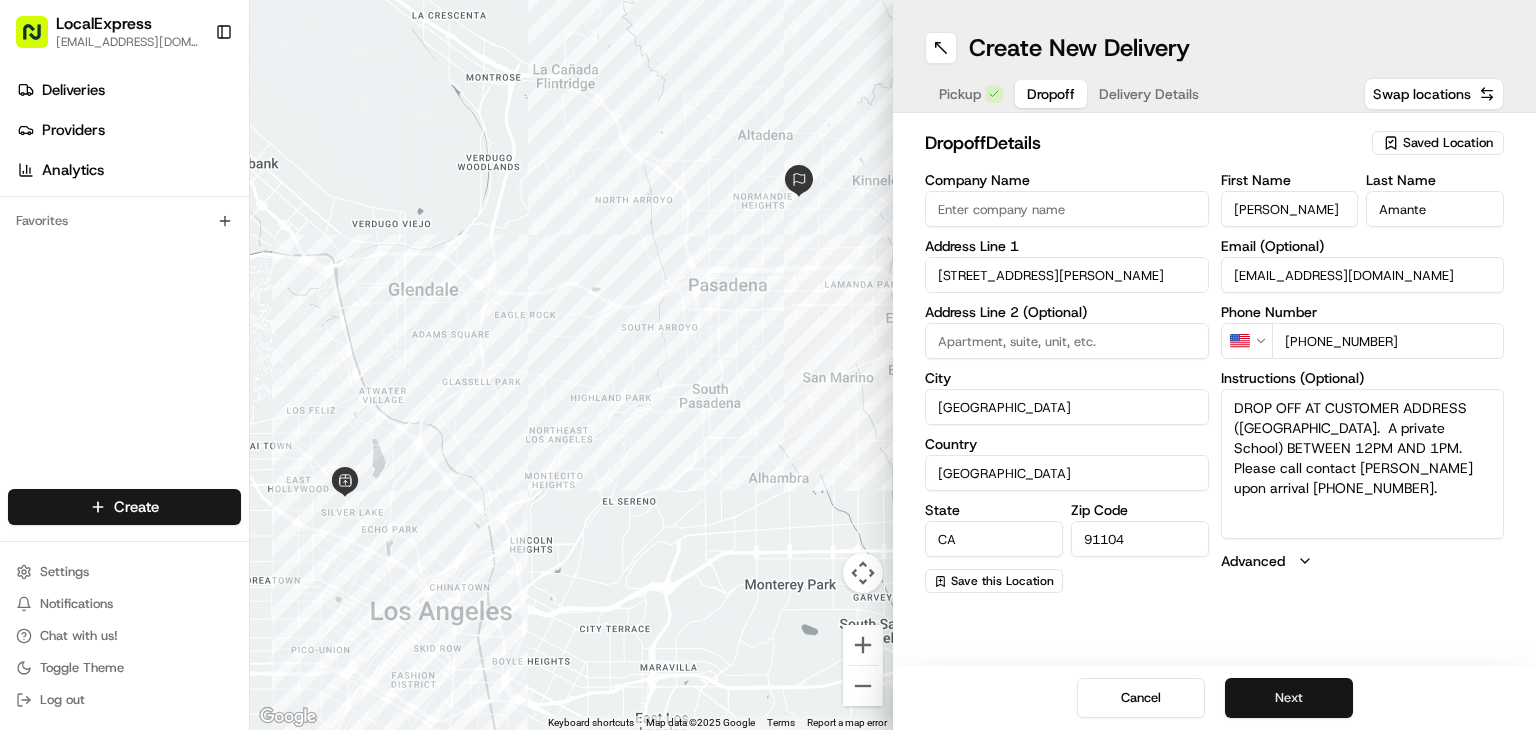 type on "DROP OFF AT CUSTOMER ADDRESS ([GEOGRAPHIC_DATA].  A private School) BETWEEN 12PM AND 1PM.  Please call contact [PERSON_NAME] upon arrival [PHONE_NUMBER]." 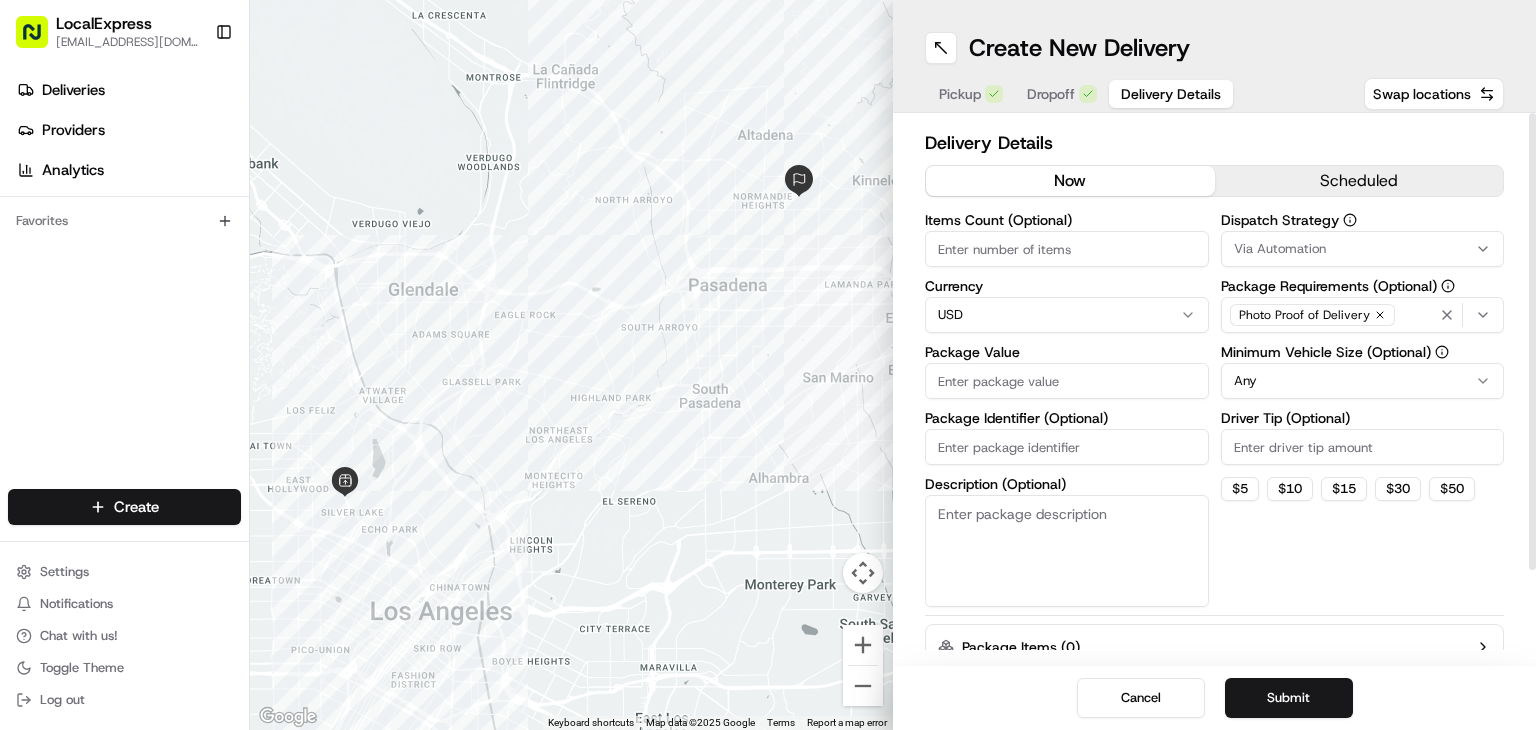 click on "Items Count (Optional)" at bounding box center [1067, 249] 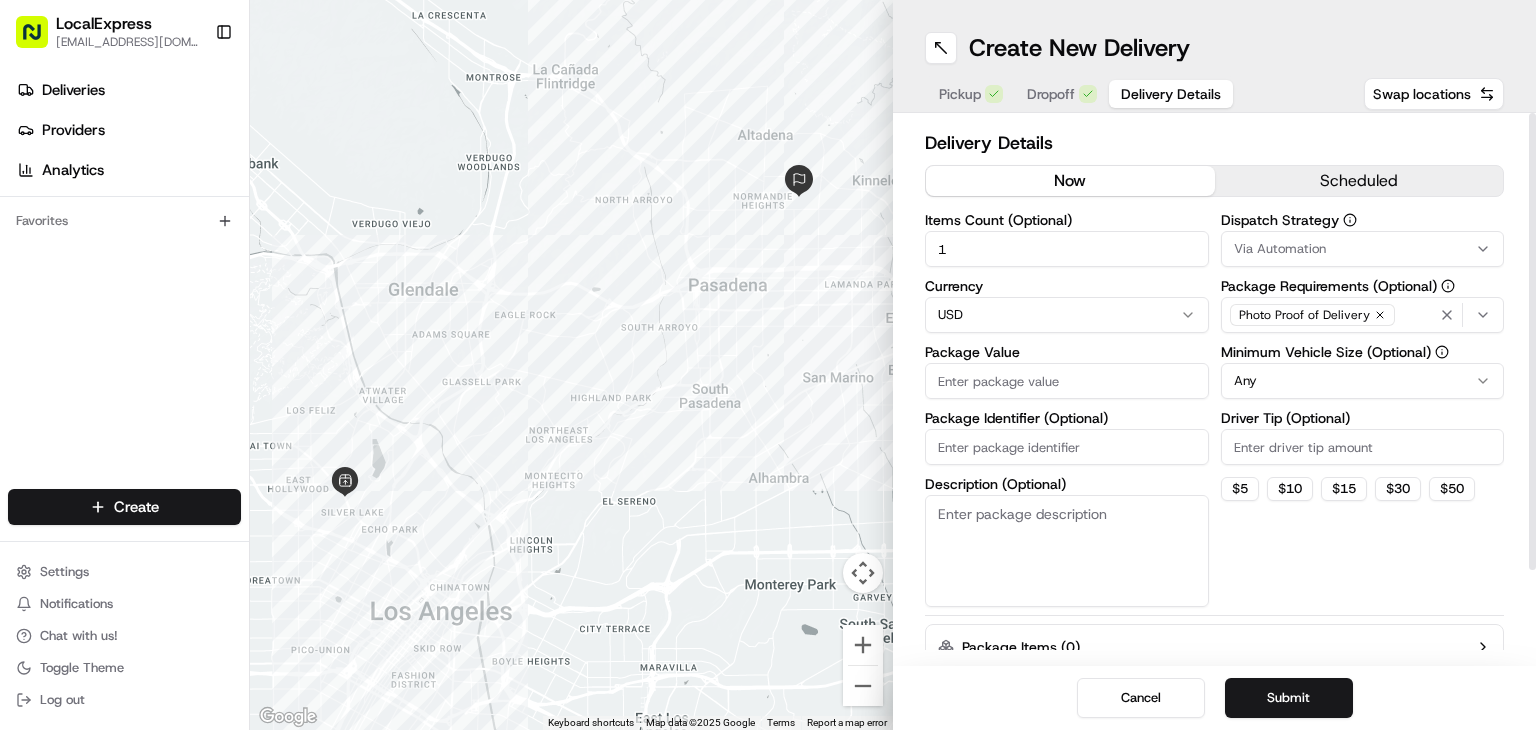 type on "1" 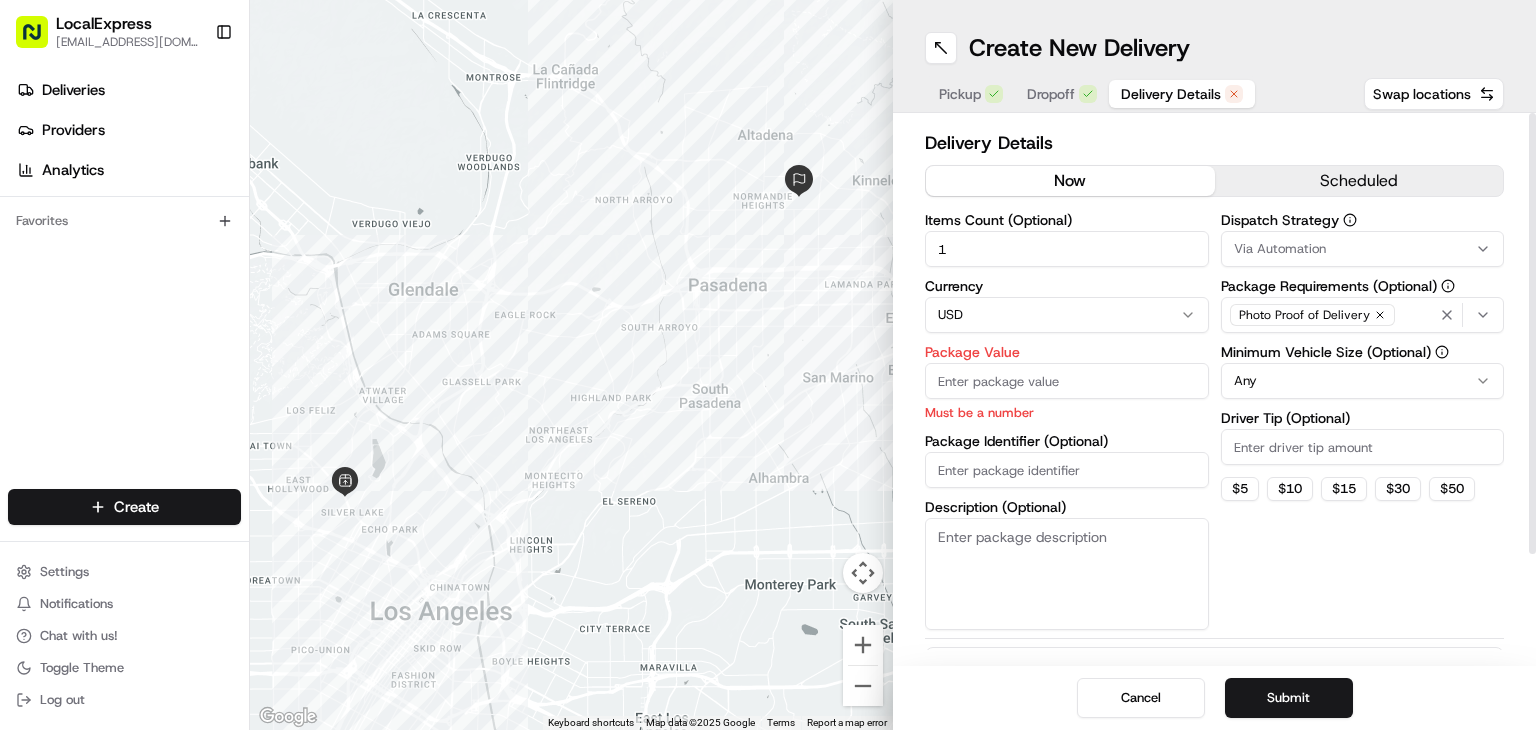 paste on "159" 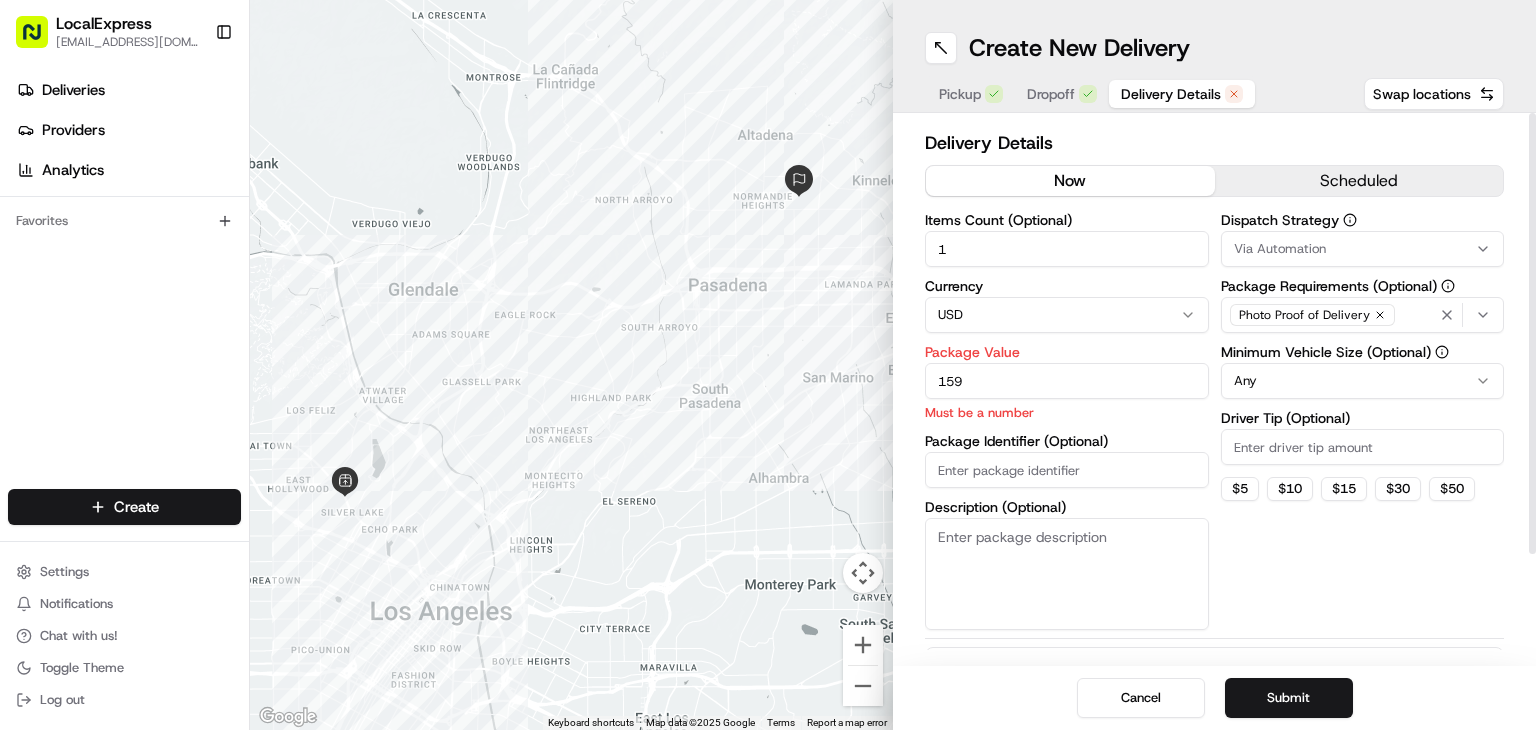 type on "159" 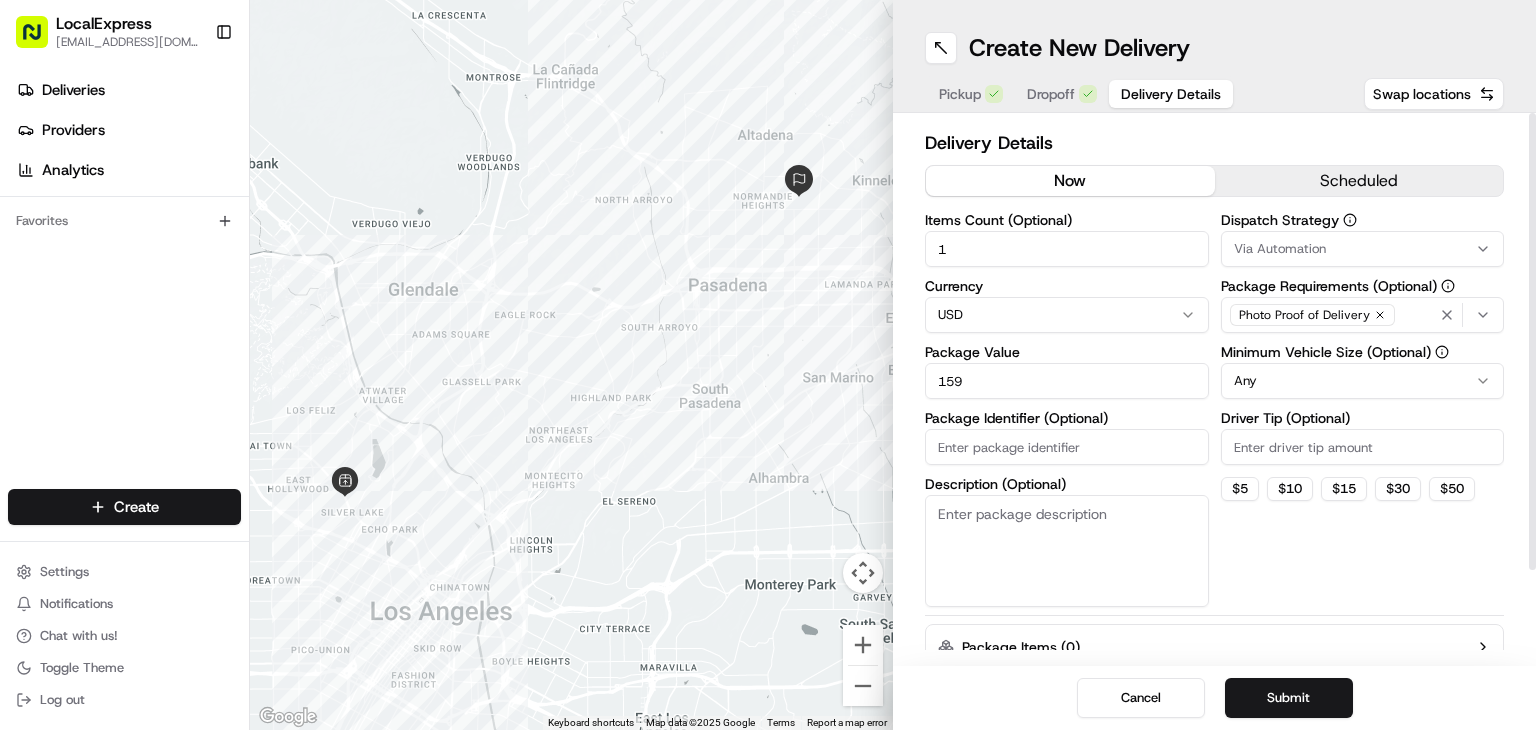 click on "scheduled" at bounding box center [1359, 181] 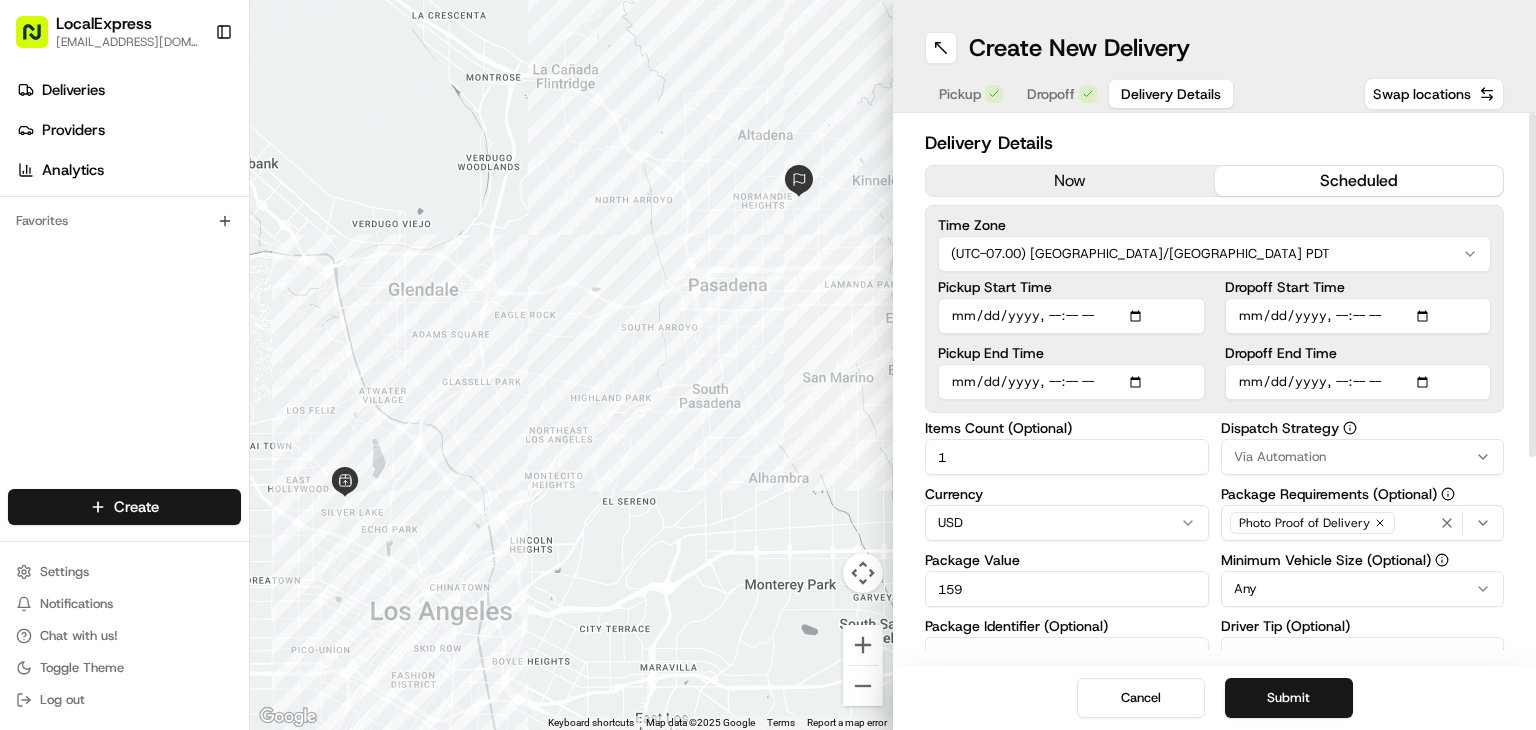 click on "Pickup Start Time" at bounding box center [1071, 316] 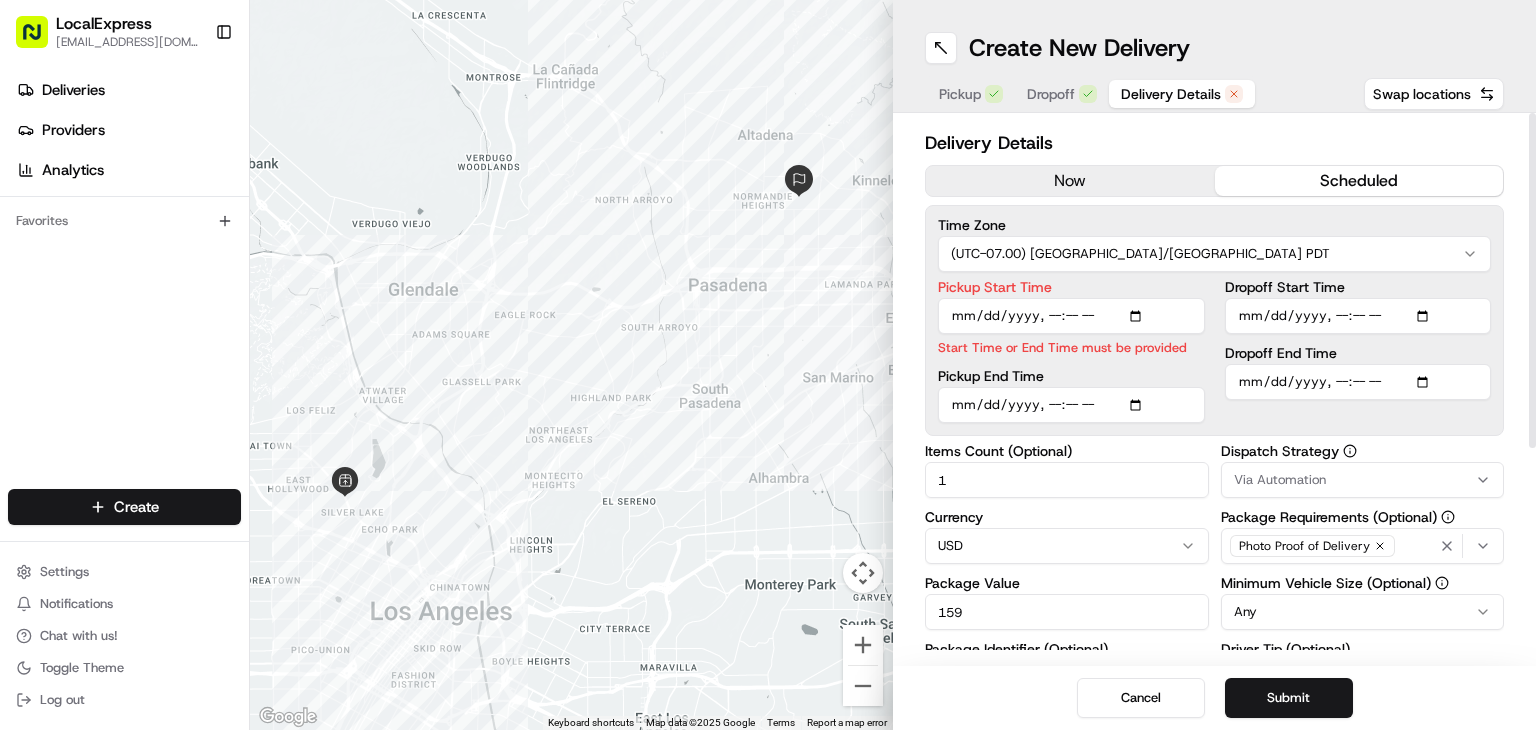 click on "Pickup Start Time" at bounding box center [1071, 316] 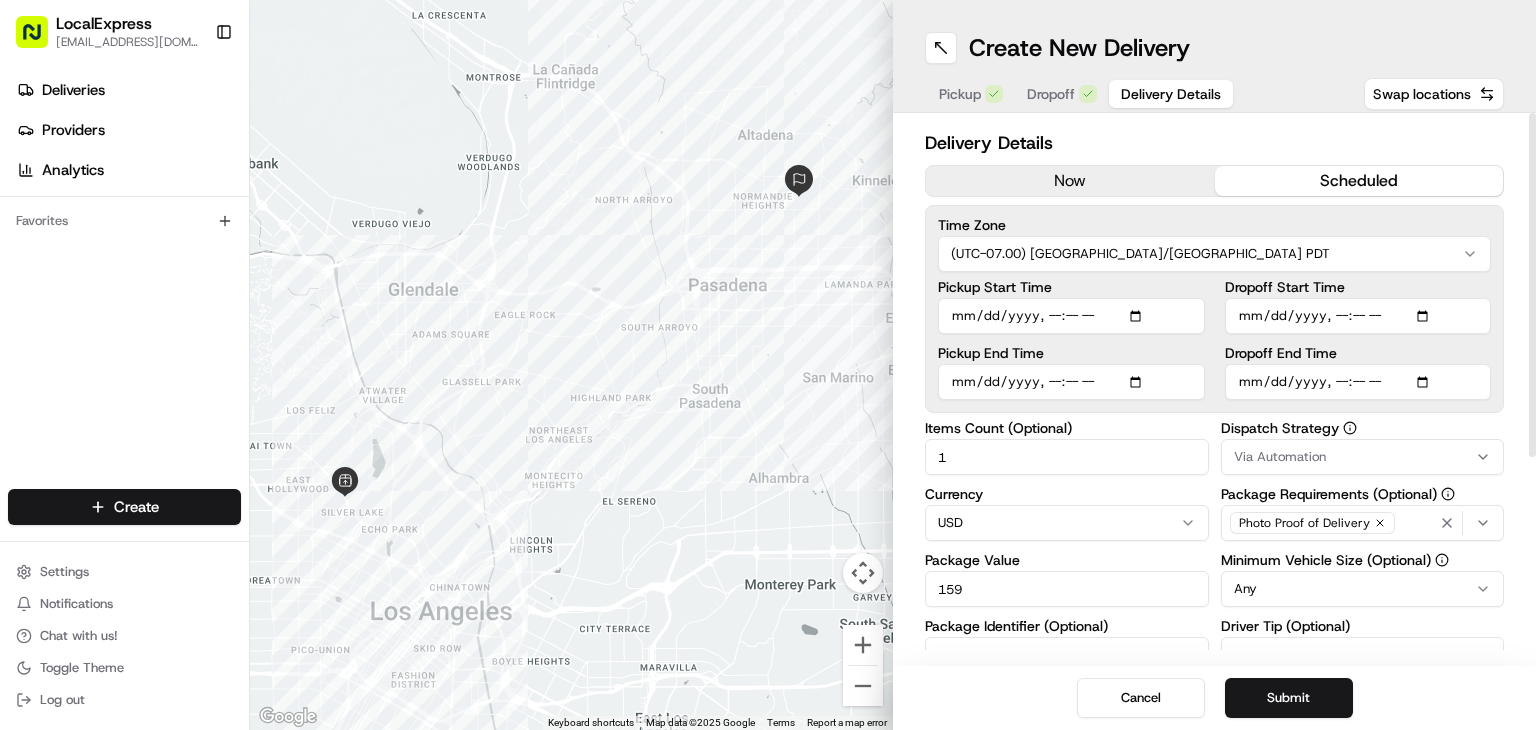 click on "Dropoff Start Time" at bounding box center (1358, 316) 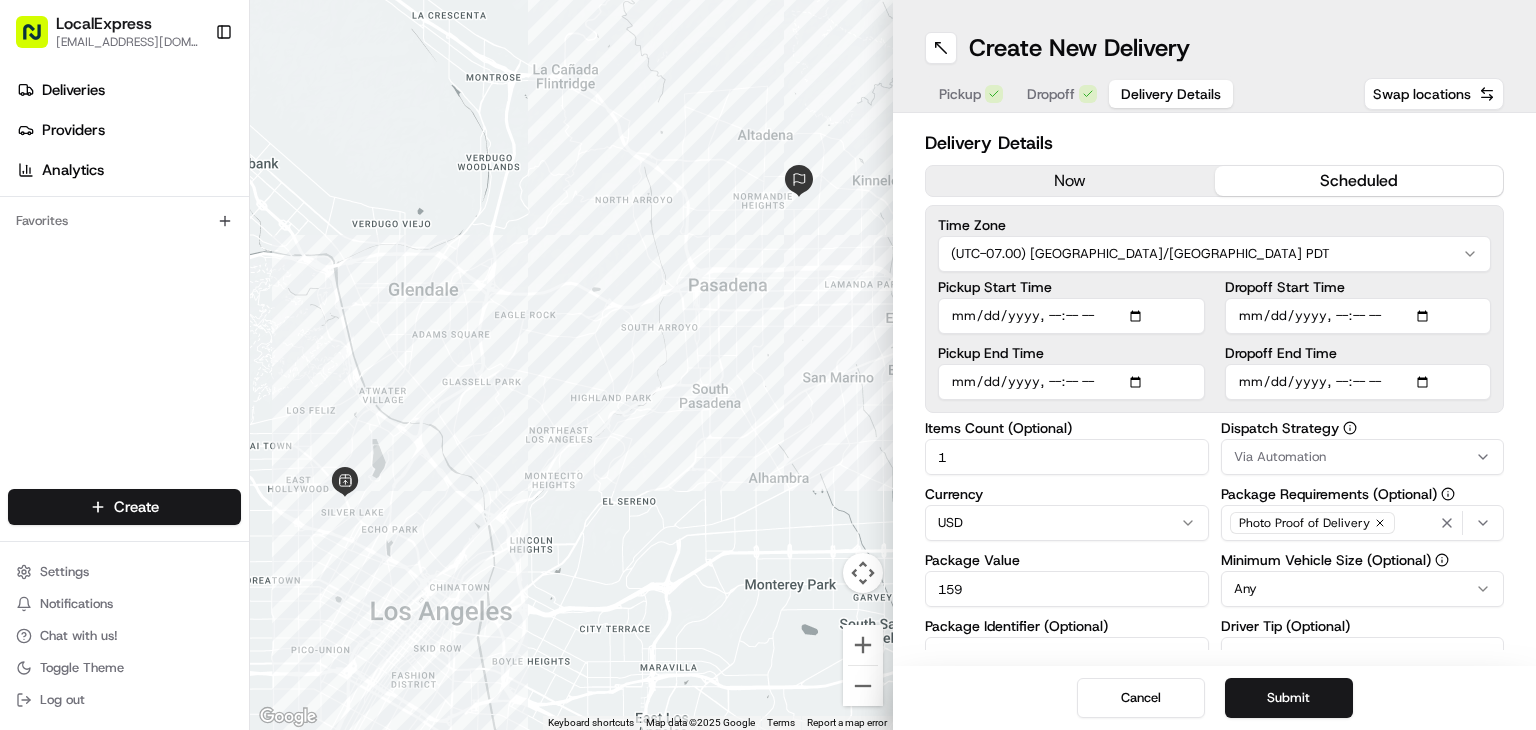 type on "[DATE]T12:45" 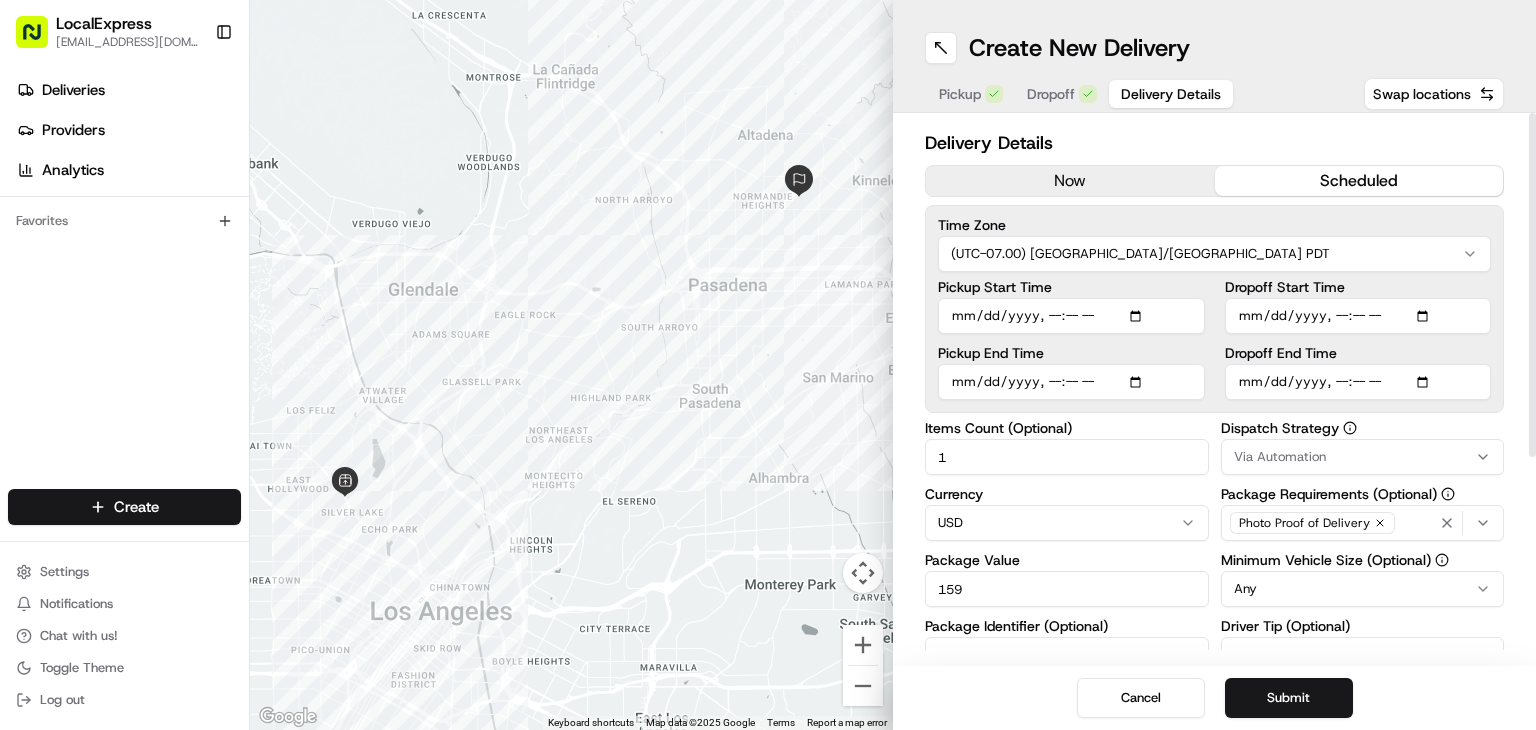 click on "Pickup End Time" at bounding box center (1071, 382) 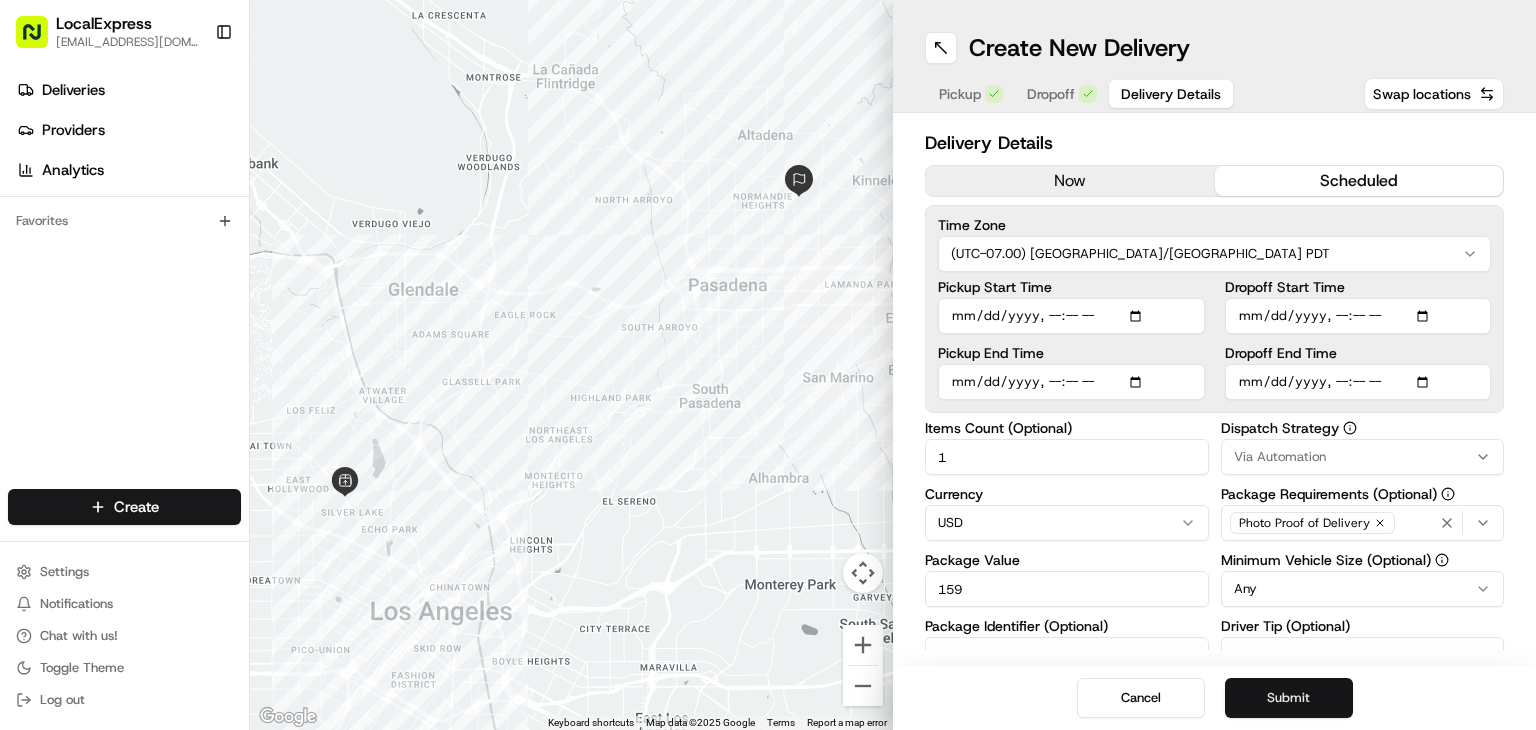 click on "Submit" at bounding box center (1289, 698) 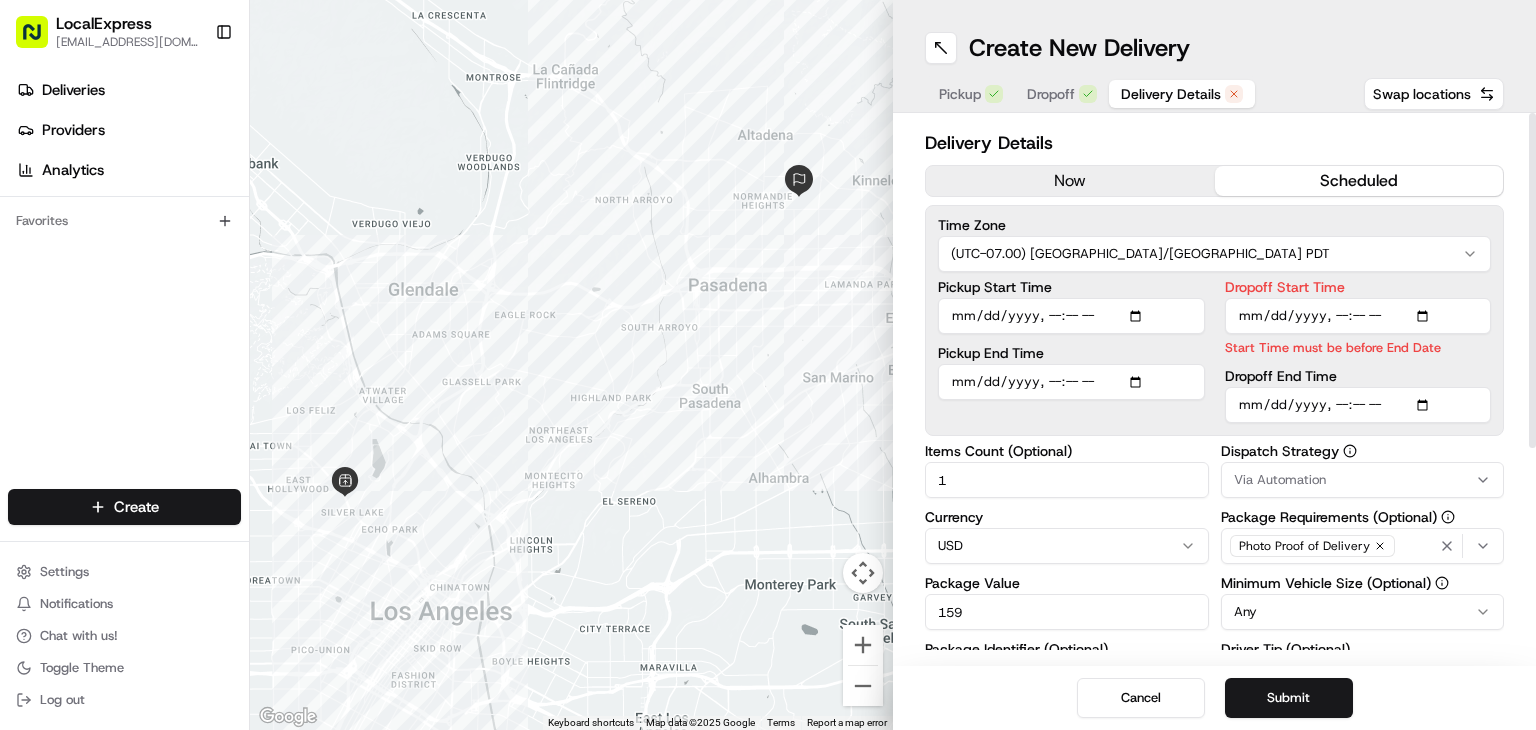 click on "Dropoff End Time" at bounding box center [1358, 405] 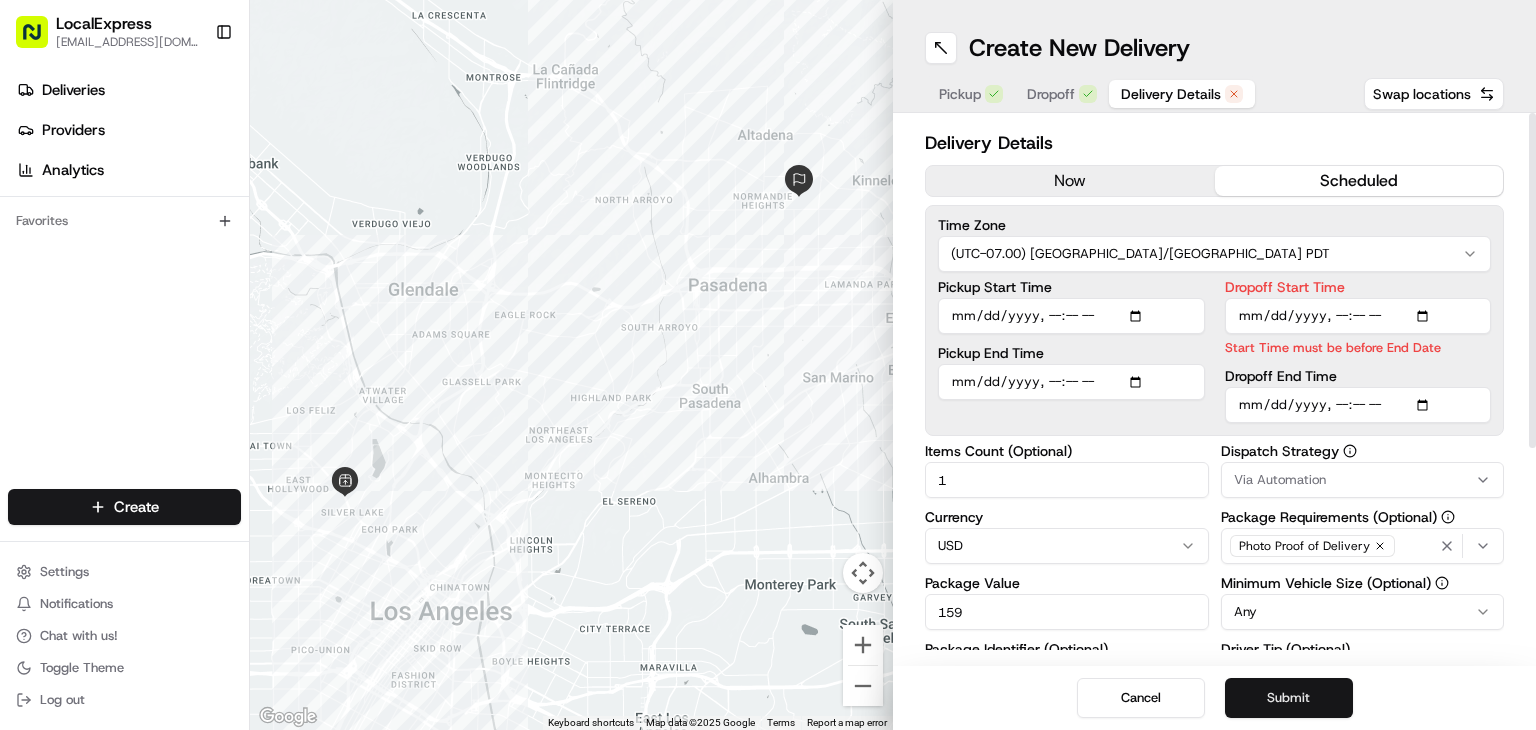 click on "Submit" at bounding box center [1289, 698] 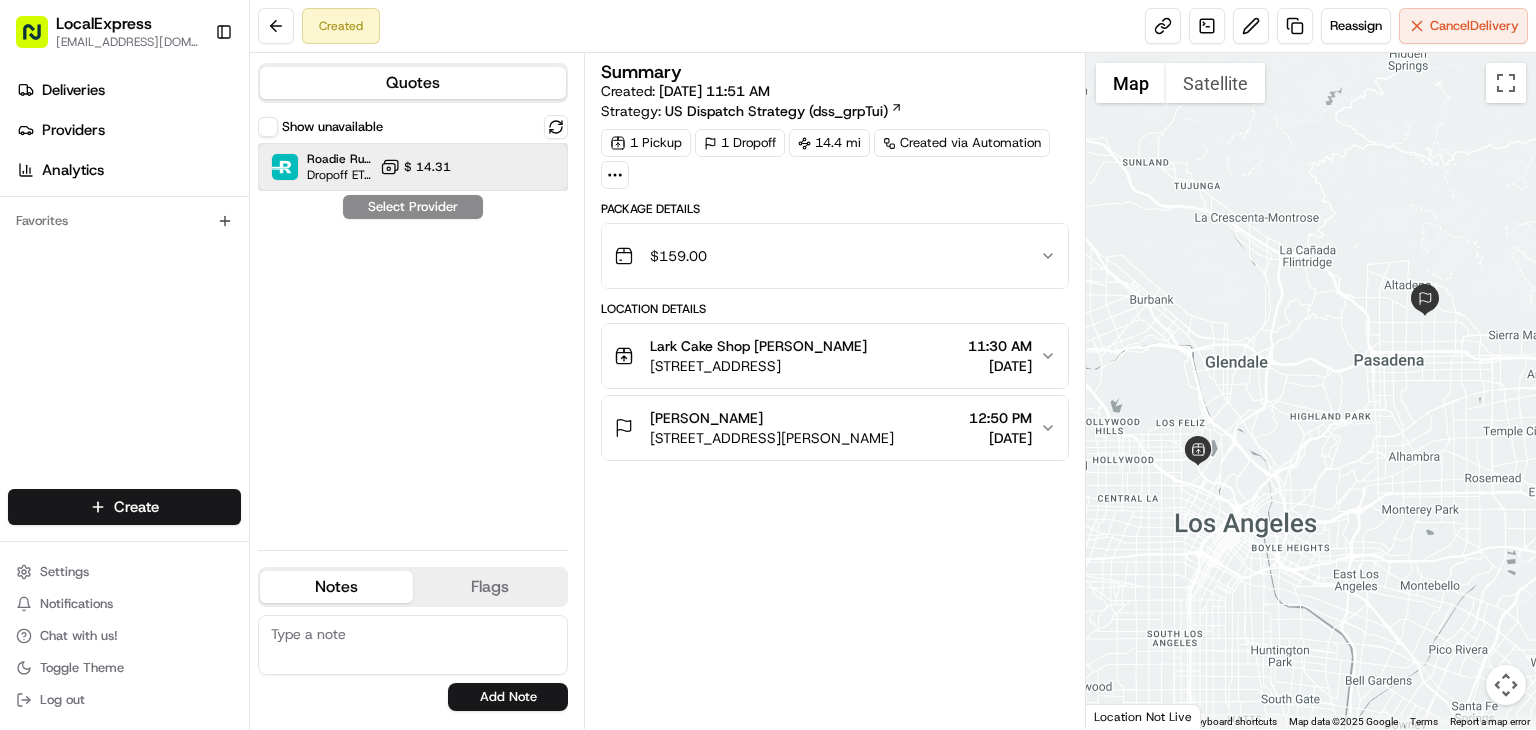 click on "Roadie Rush (P2P) Dropoff ETA   - $   14.31" at bounding box center (413, 167) 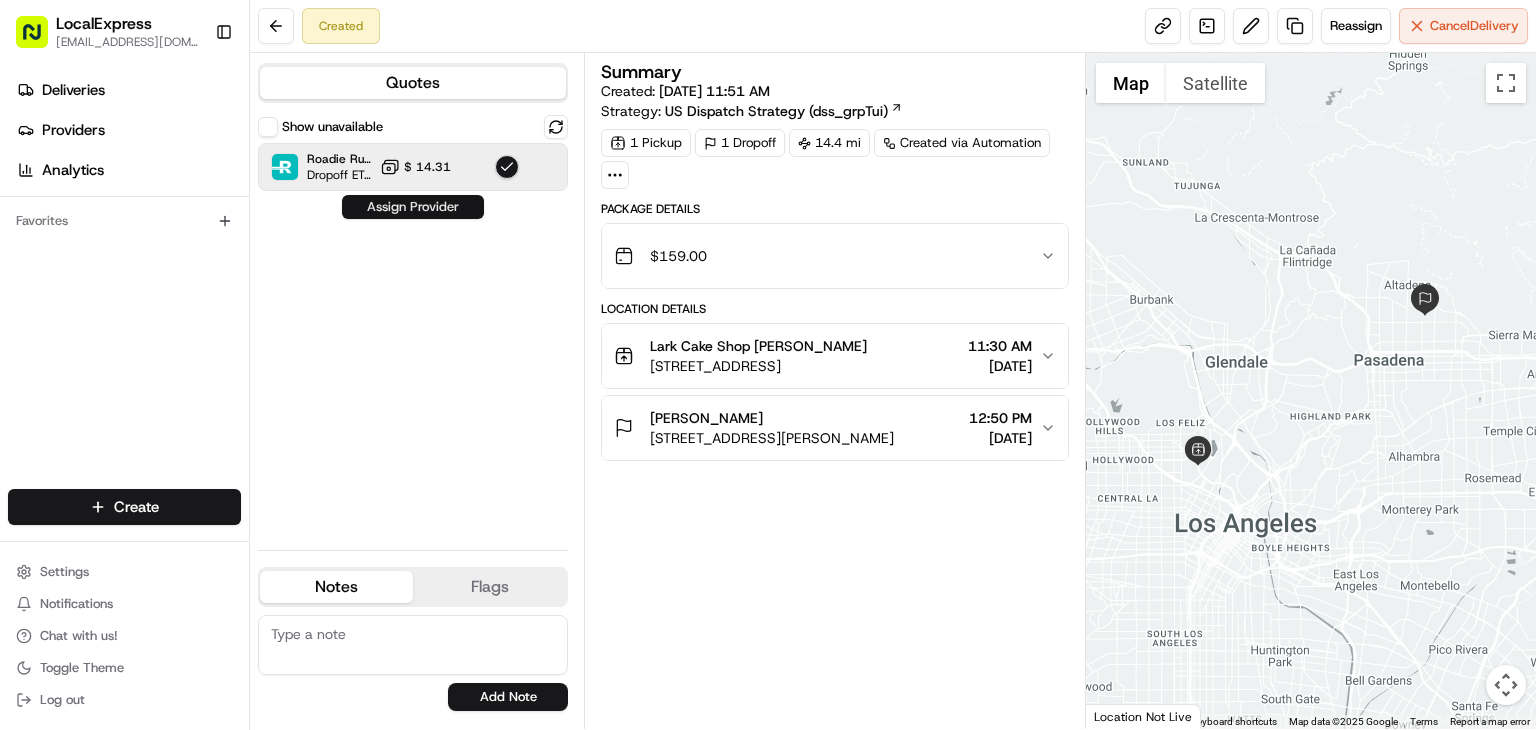 click on "Assign Provider" at bounding box center [413, 207] 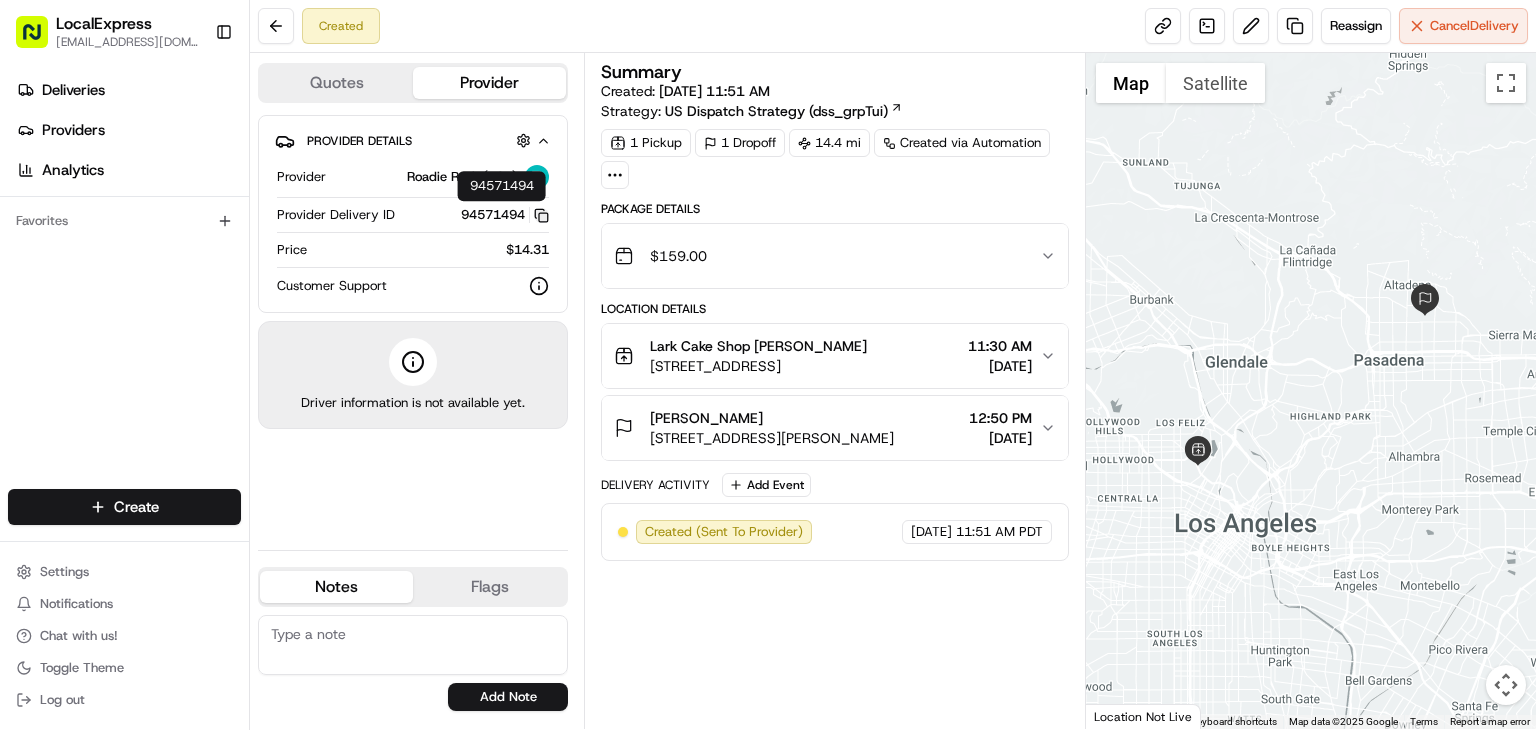 click 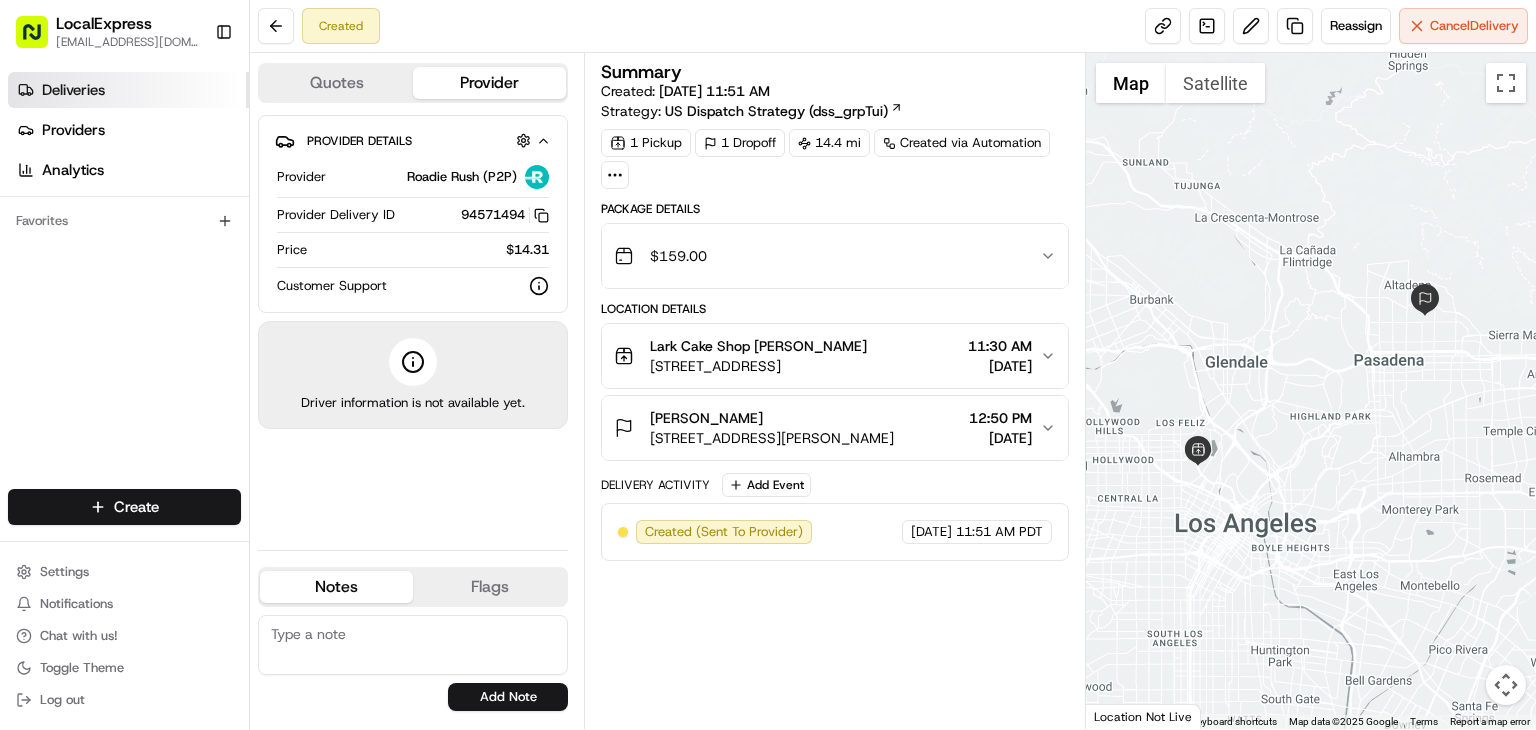 click on "Deliveries" at bounding box center [128, 90] 